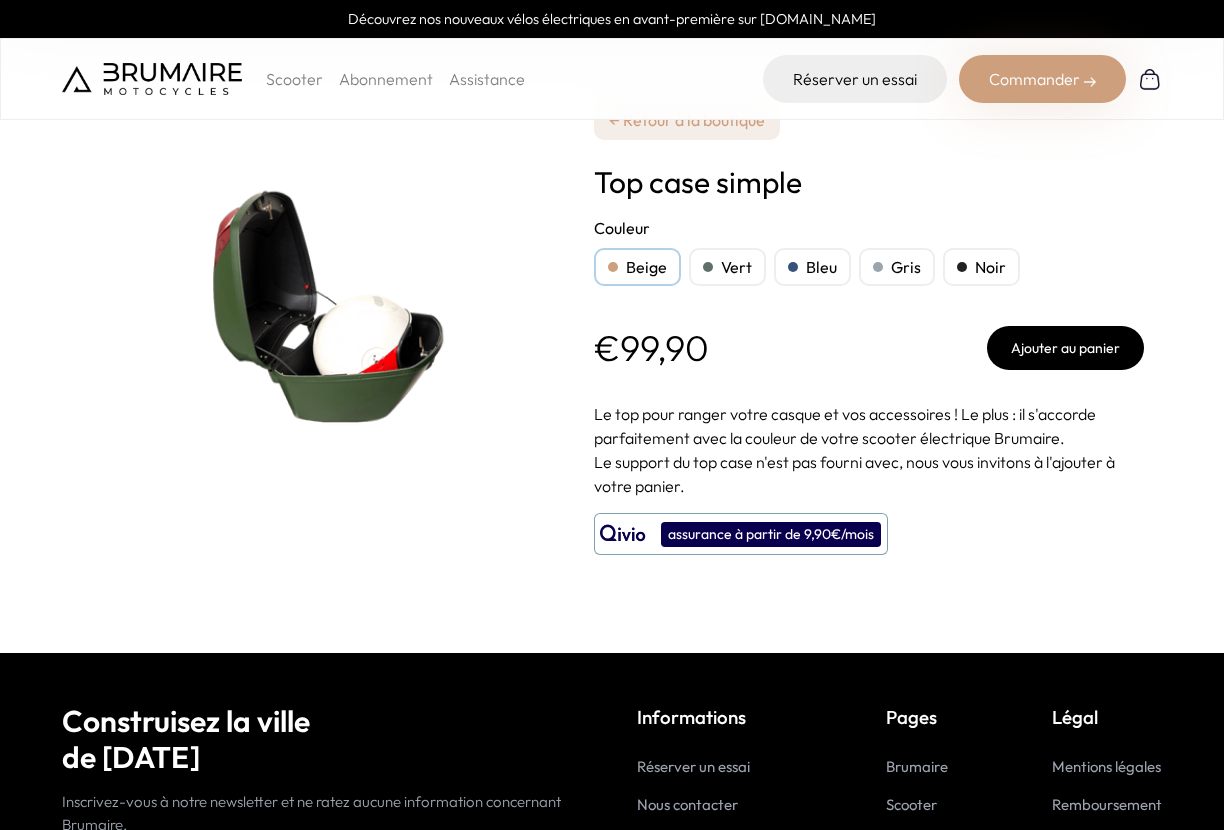 scroll, scrollTop: 0, scrollLeft: 0, axis: both 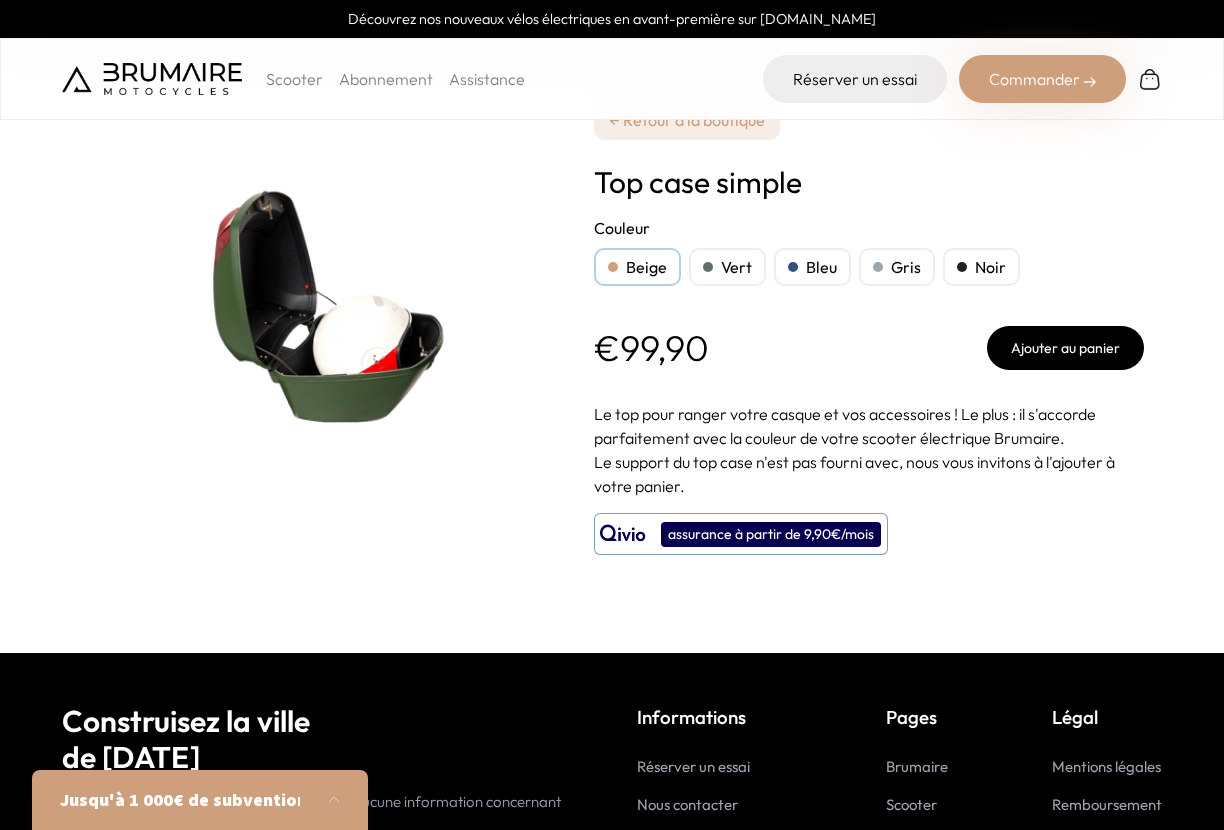 click on "Vert" at bounding box center [727, 267] 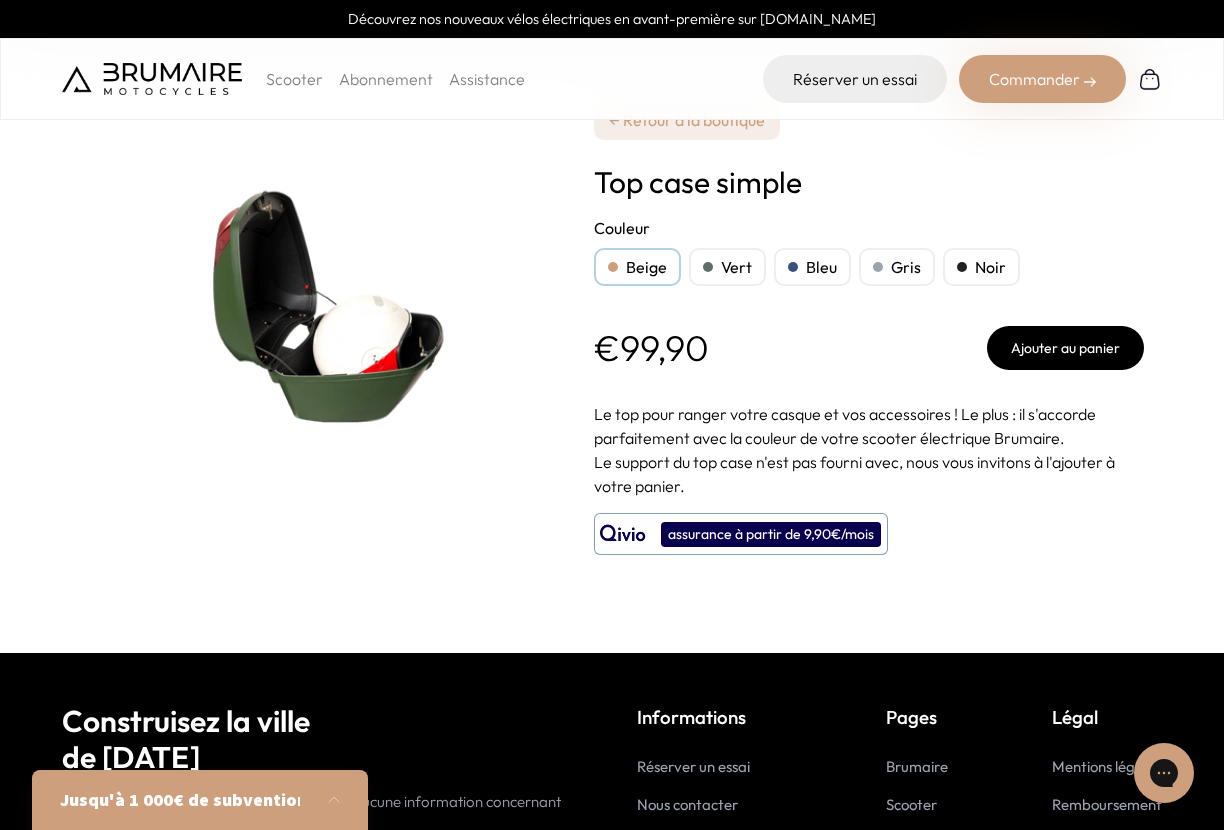 scroll, scrollTop: 0, scrollLeft: 0, axis: both 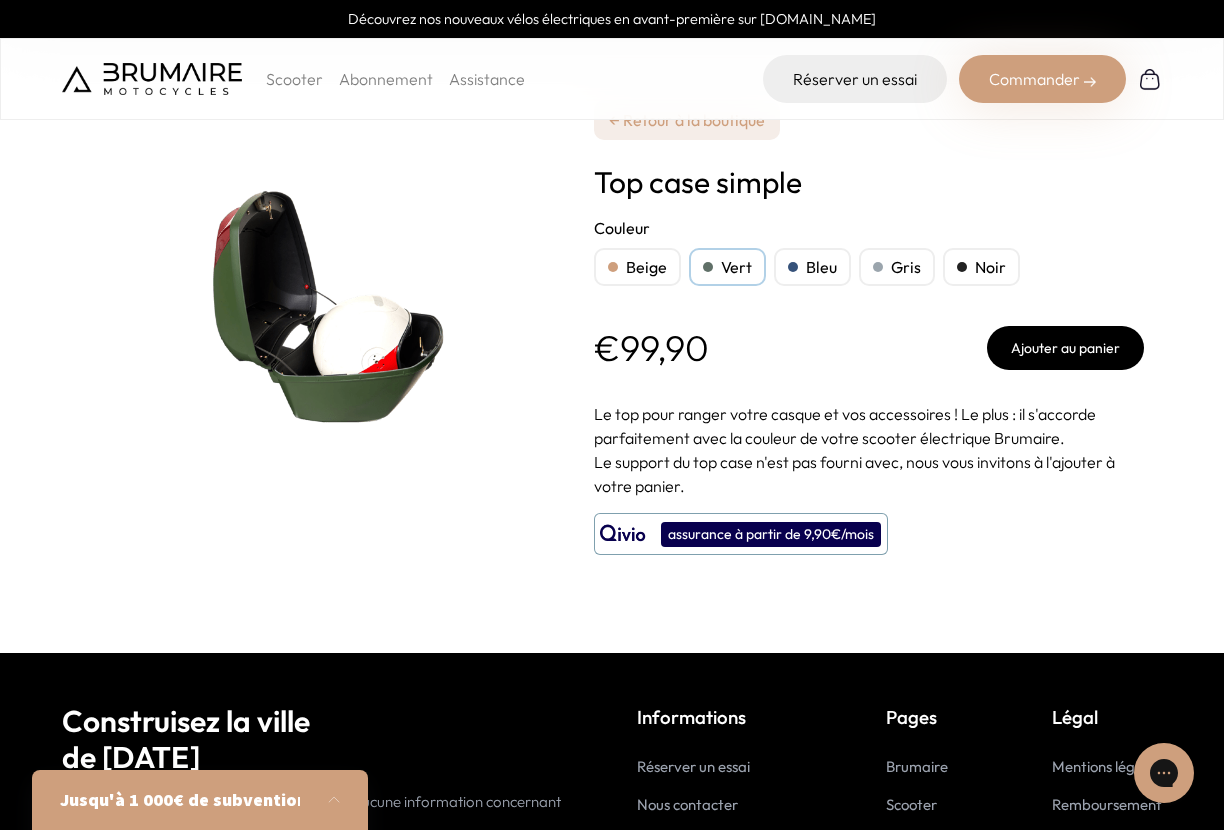click on "Vert" at bounding box center [727, 267] 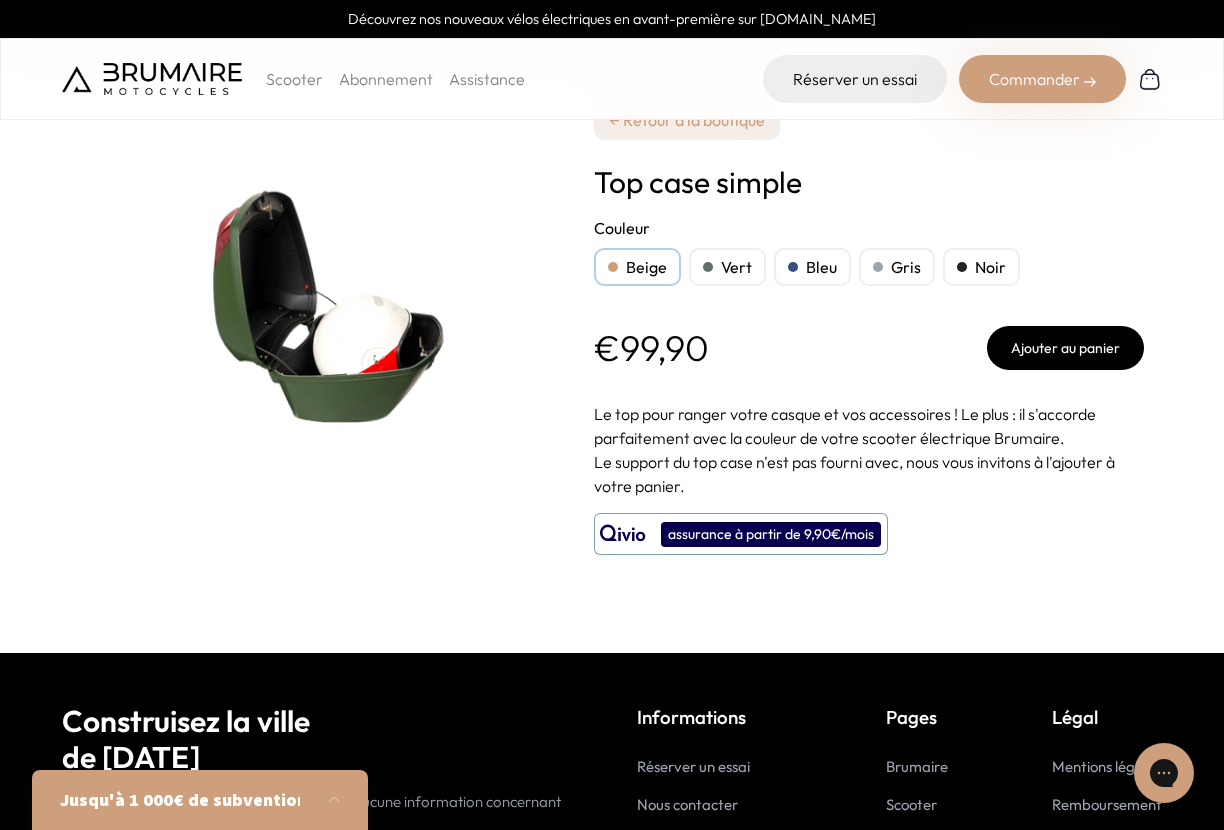 scroll, scrollTop: 0, scrollLeft: 0, axis: both 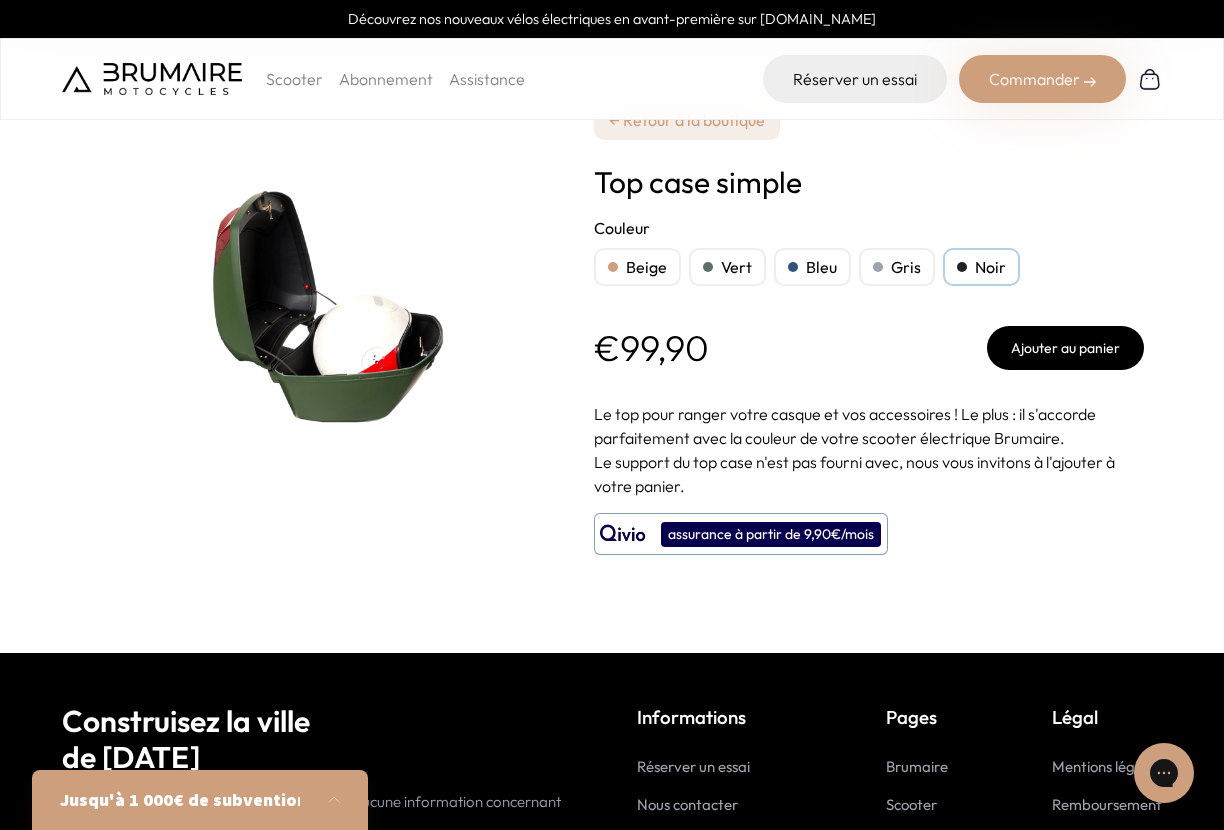 click on "Noir" at bounding box center (981, 267) 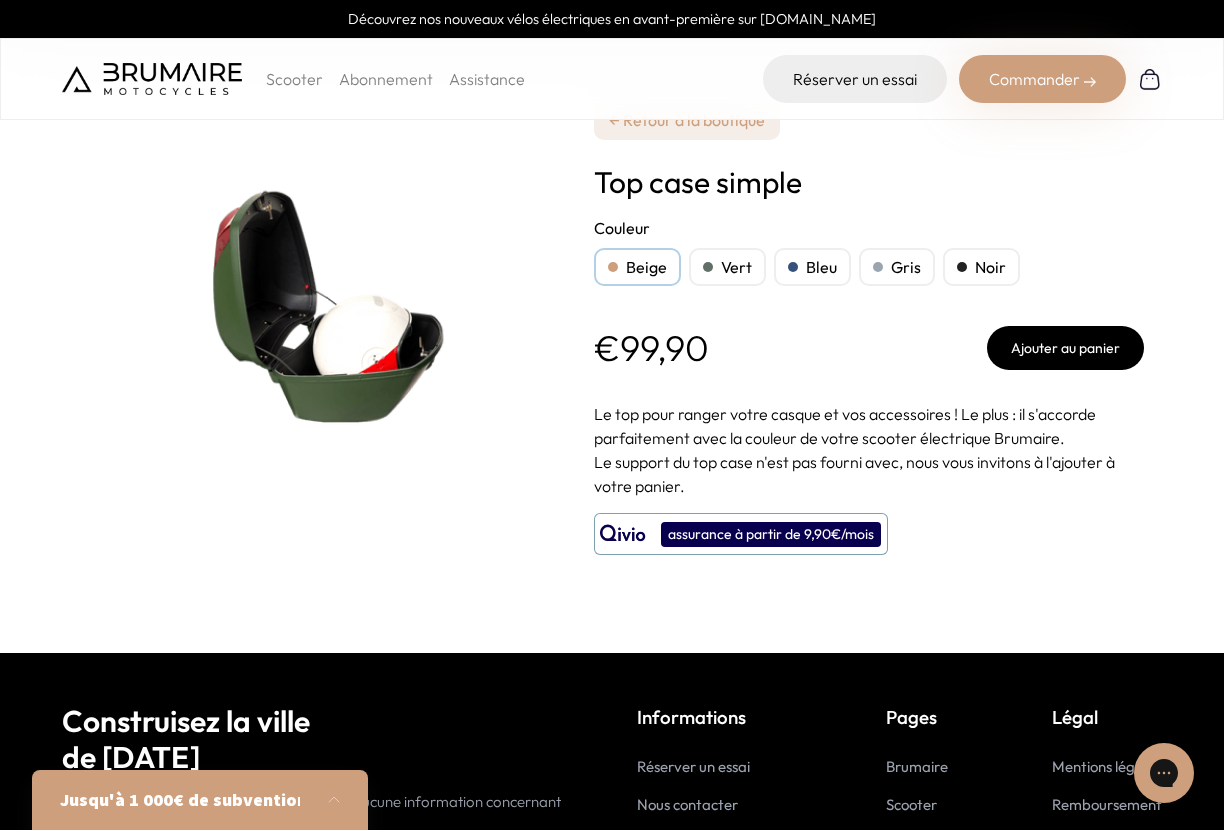 scroll, scrollTop: 0, scrollLeft: 0, axis: both 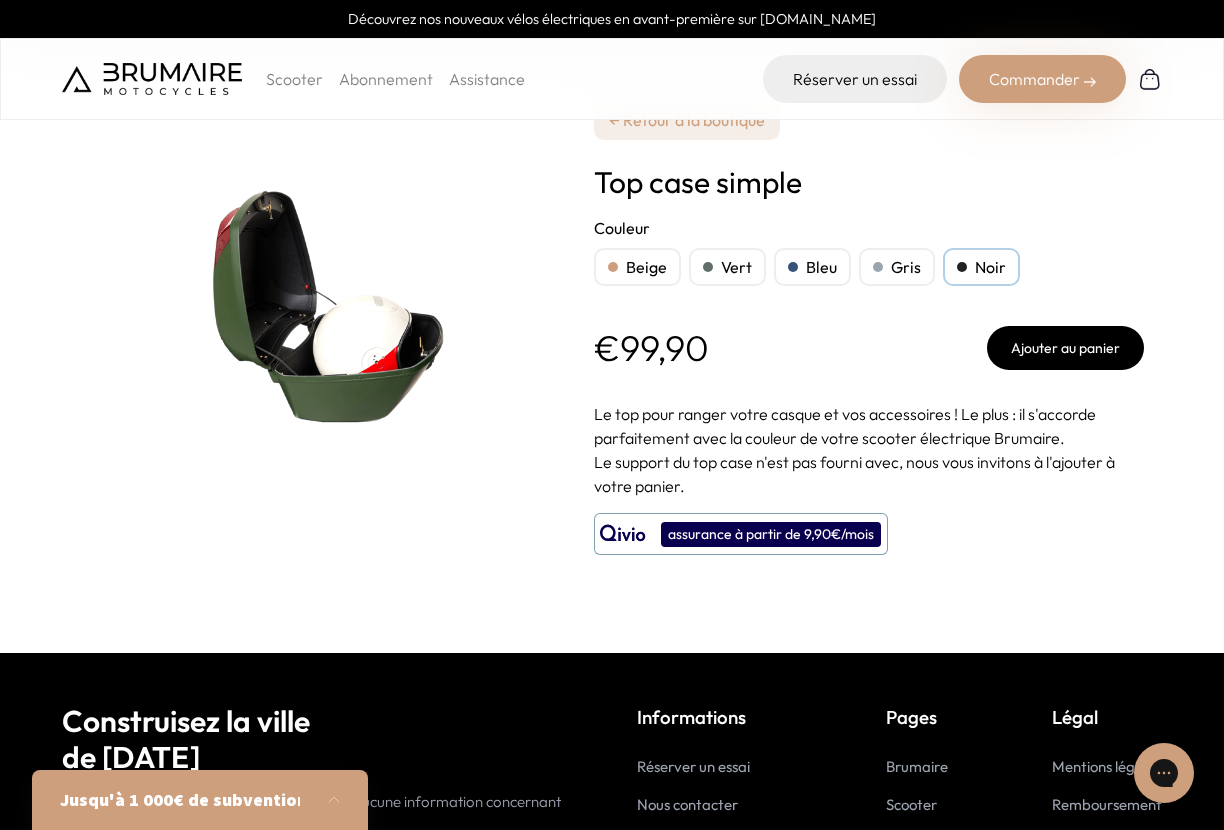 click on "Noir" at bounding box center [981, 267] 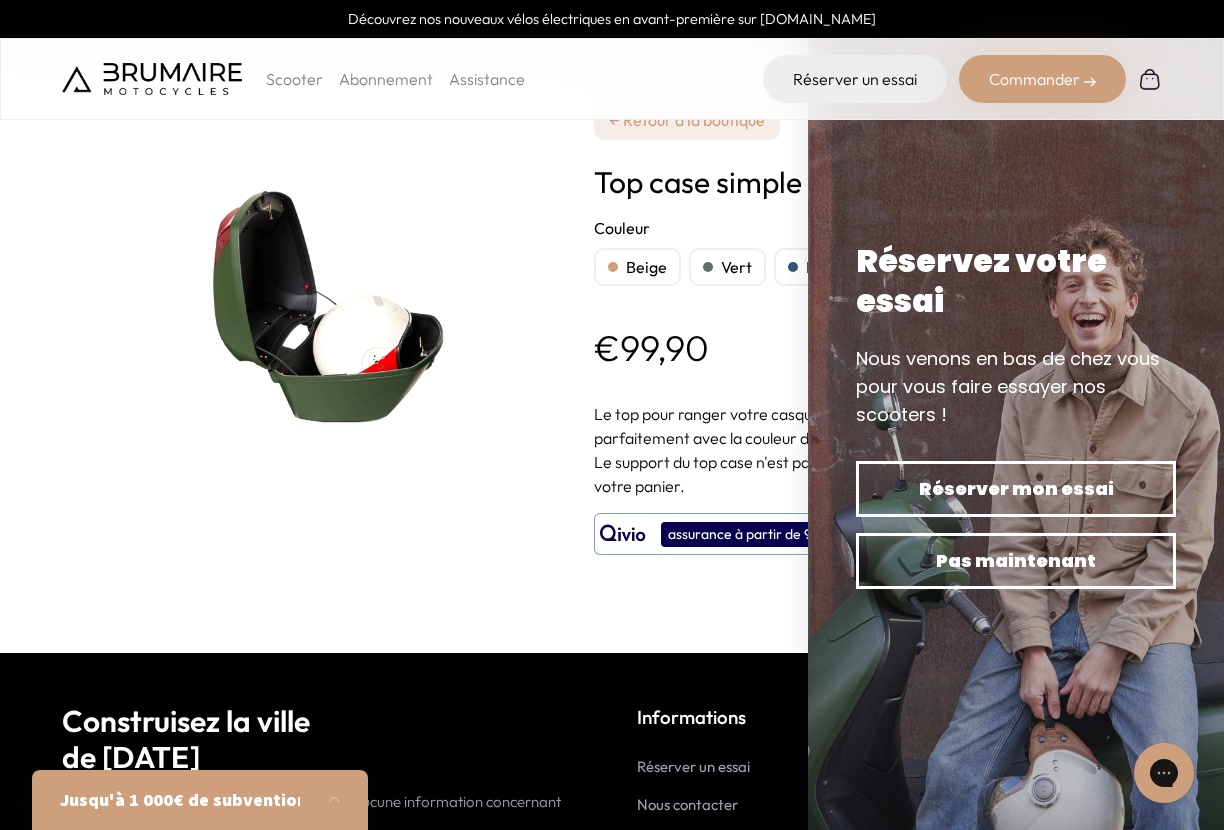 scroll, scrollTop: 0, scrollLeft: 0, axis: both 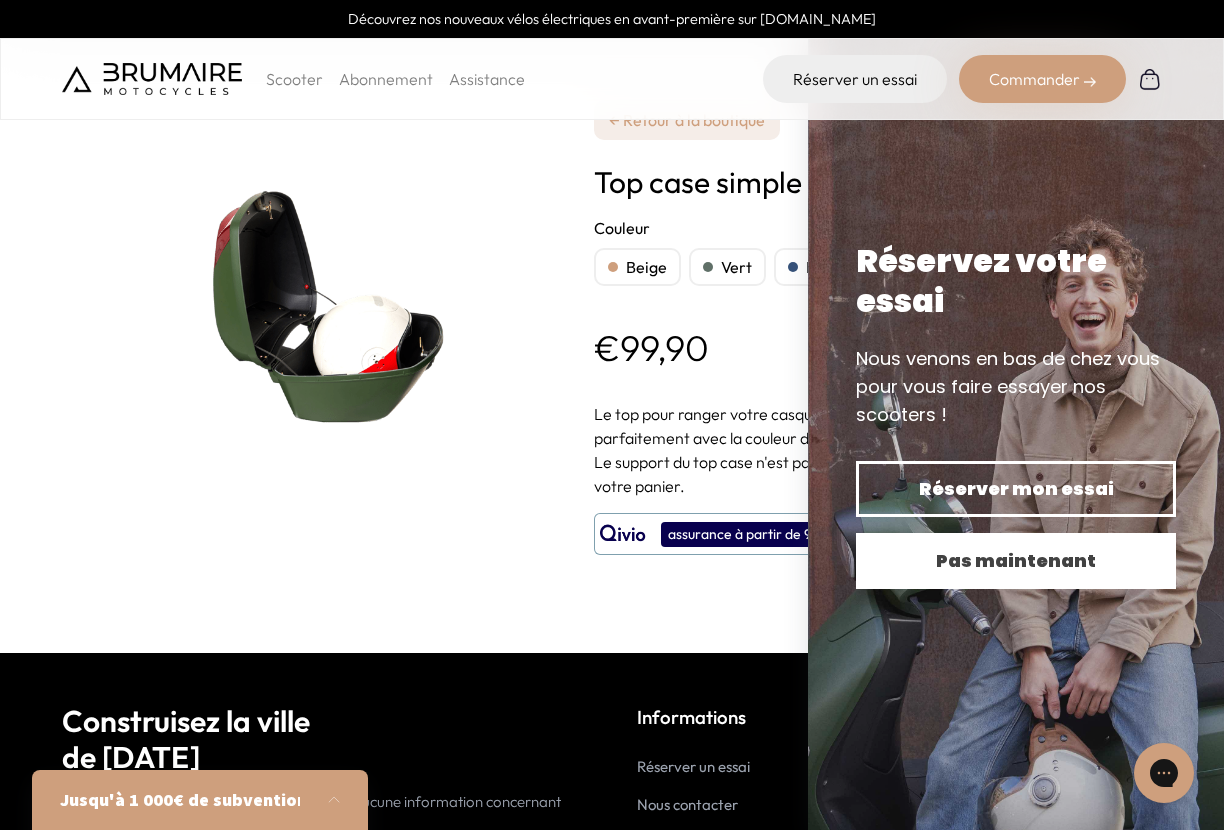 click on "Pas maintenant" at bounding box center [1016, 561] 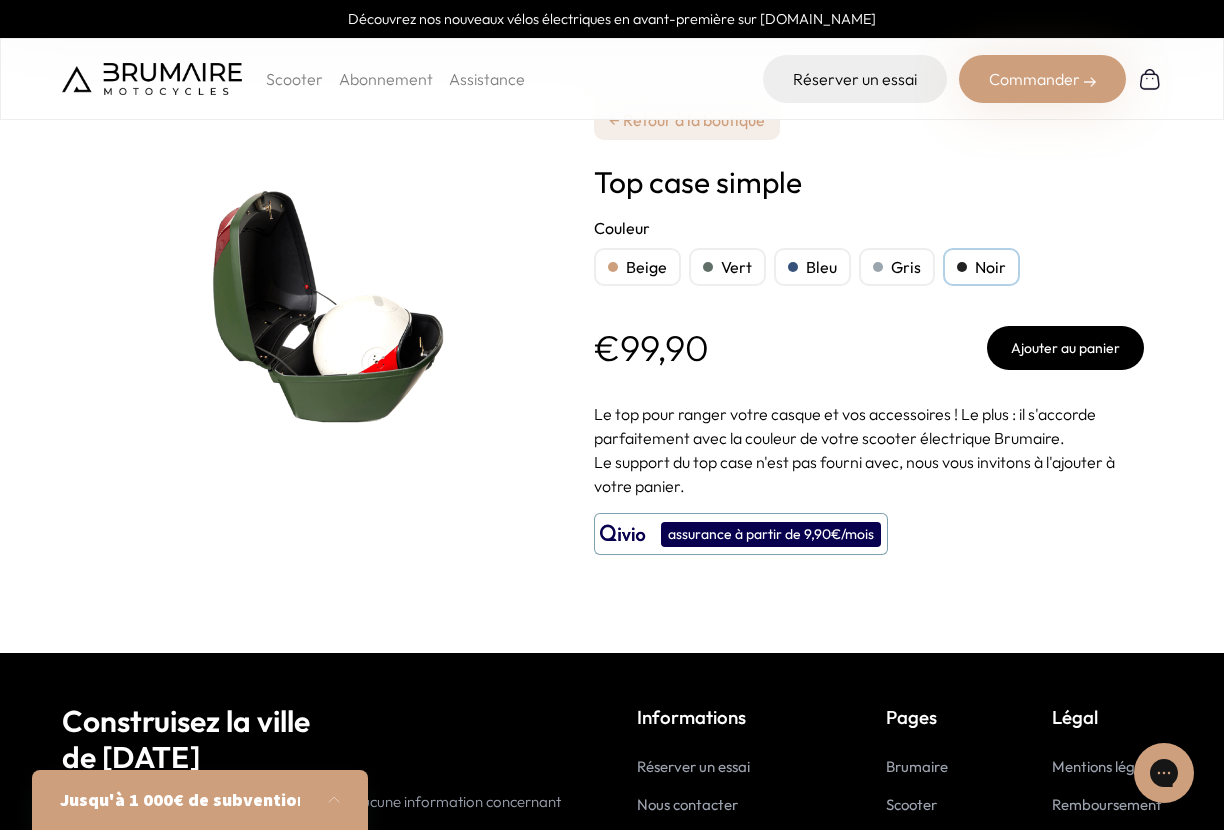 click on "Bleu" at bounding box center [812, 267] 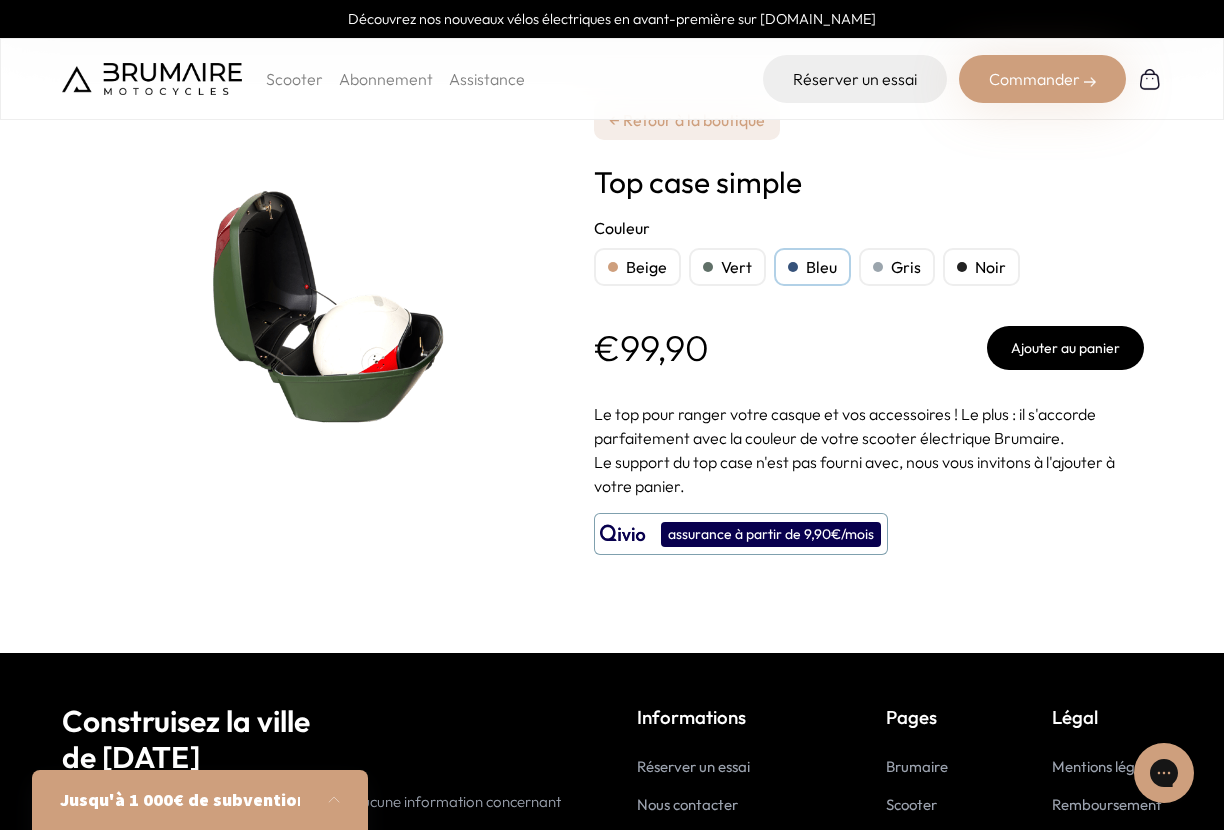 click on "Bleu" at bounding box center (812, 267) 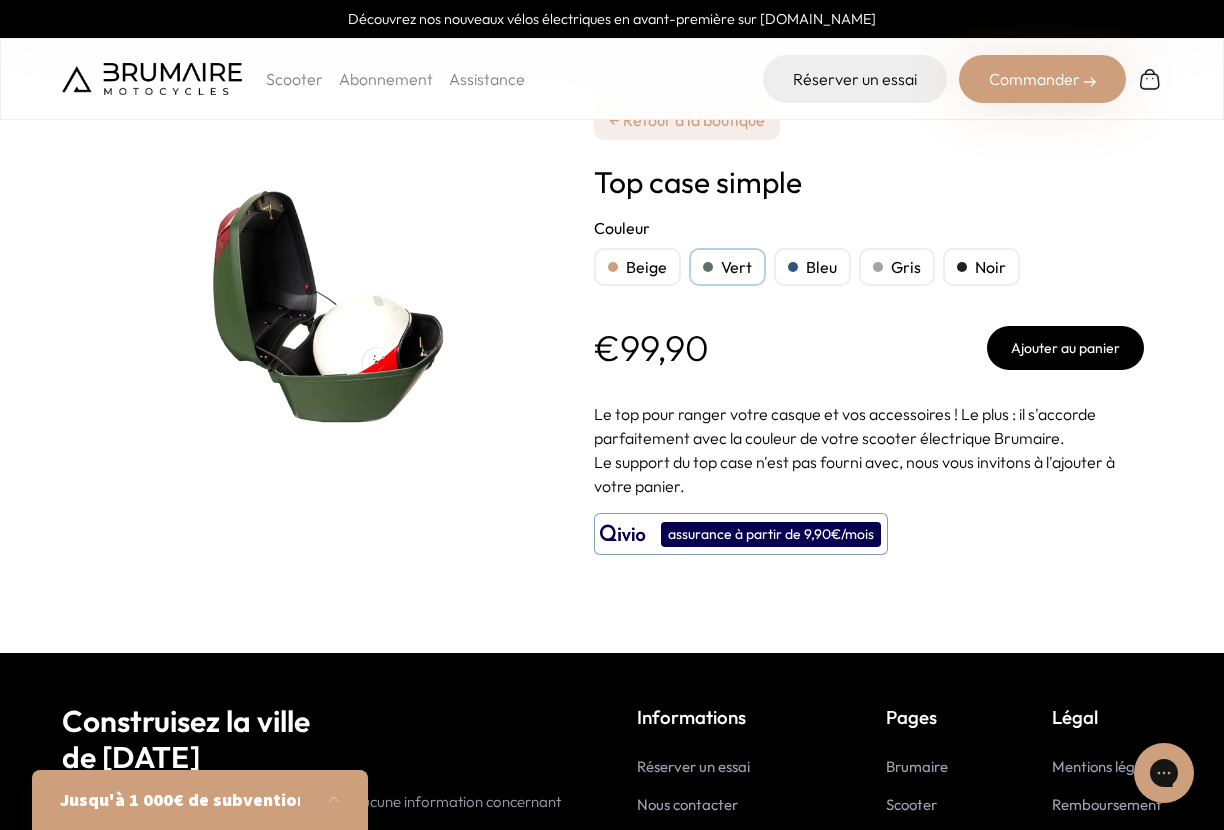 click at bounding box center (312, 300) 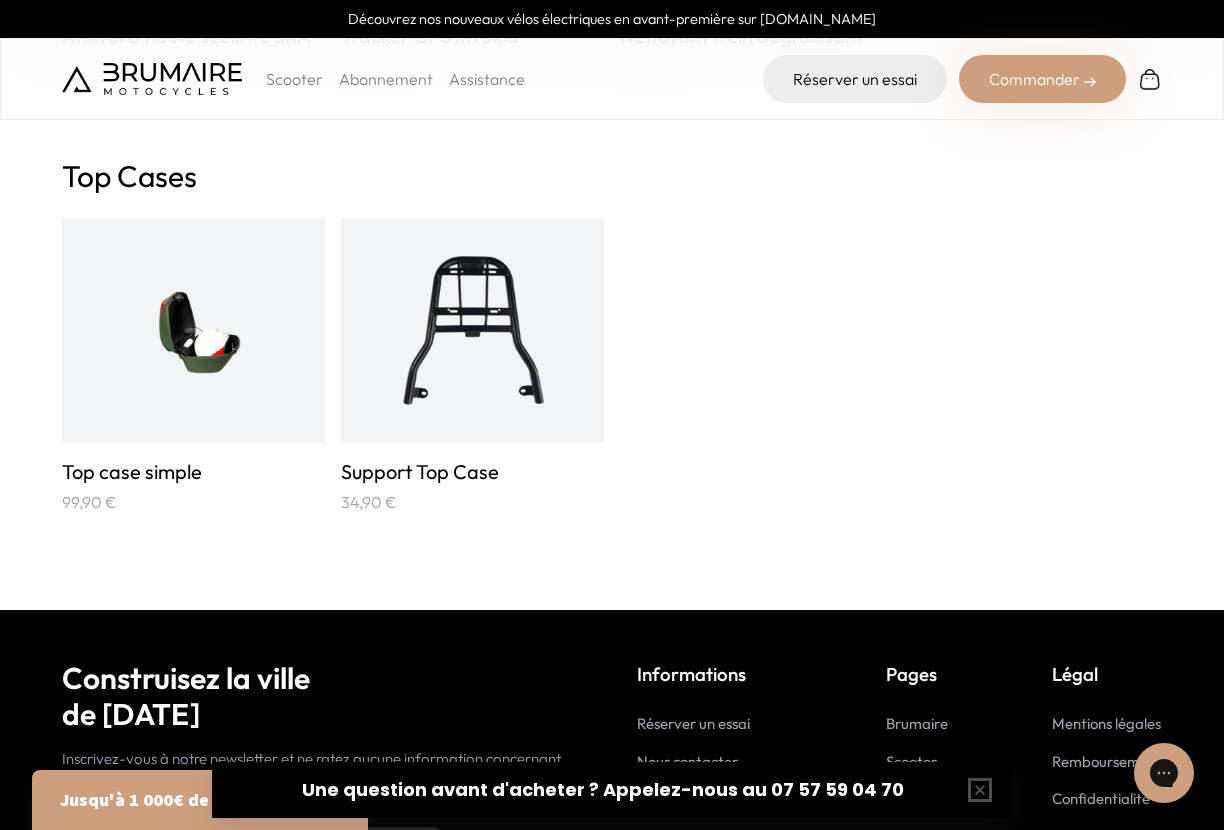 scroll, scrollTop: 3277, scrollLeft: 0, axis: vertical 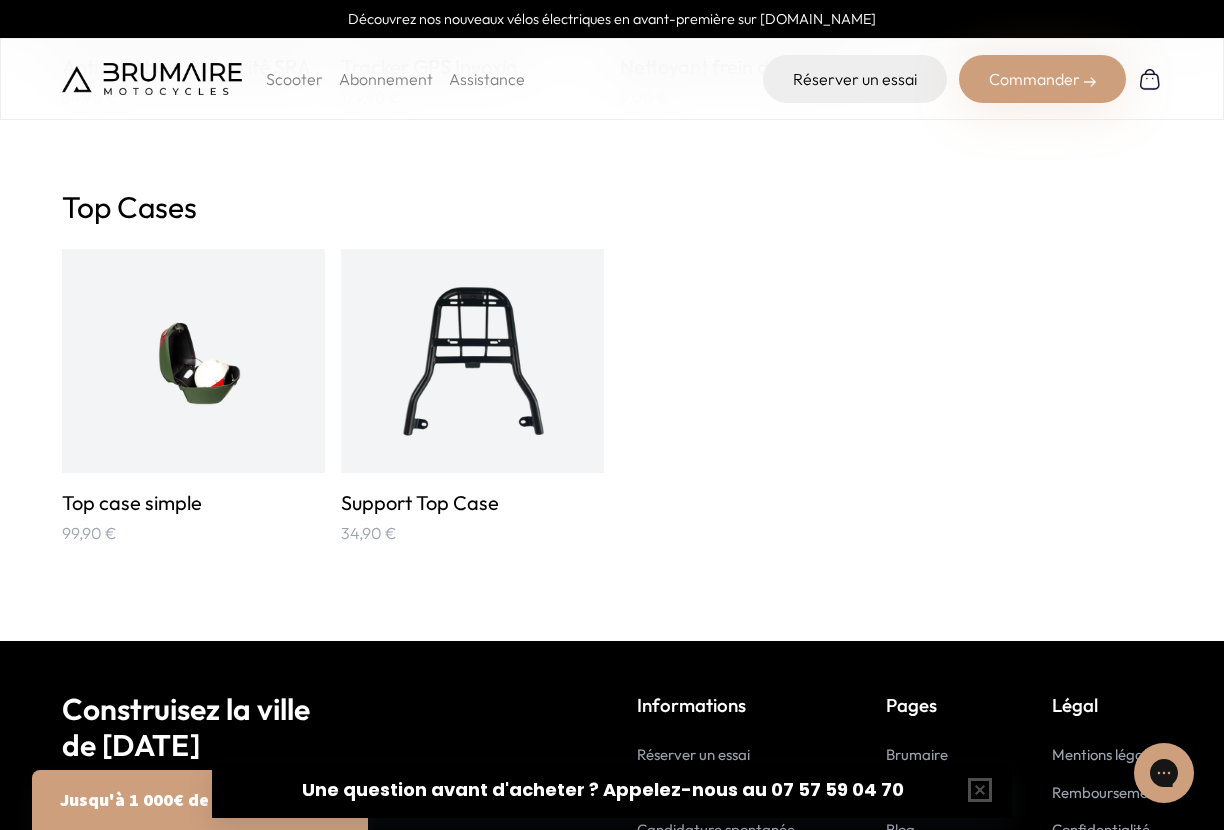 click at bounding box center (194, 361) 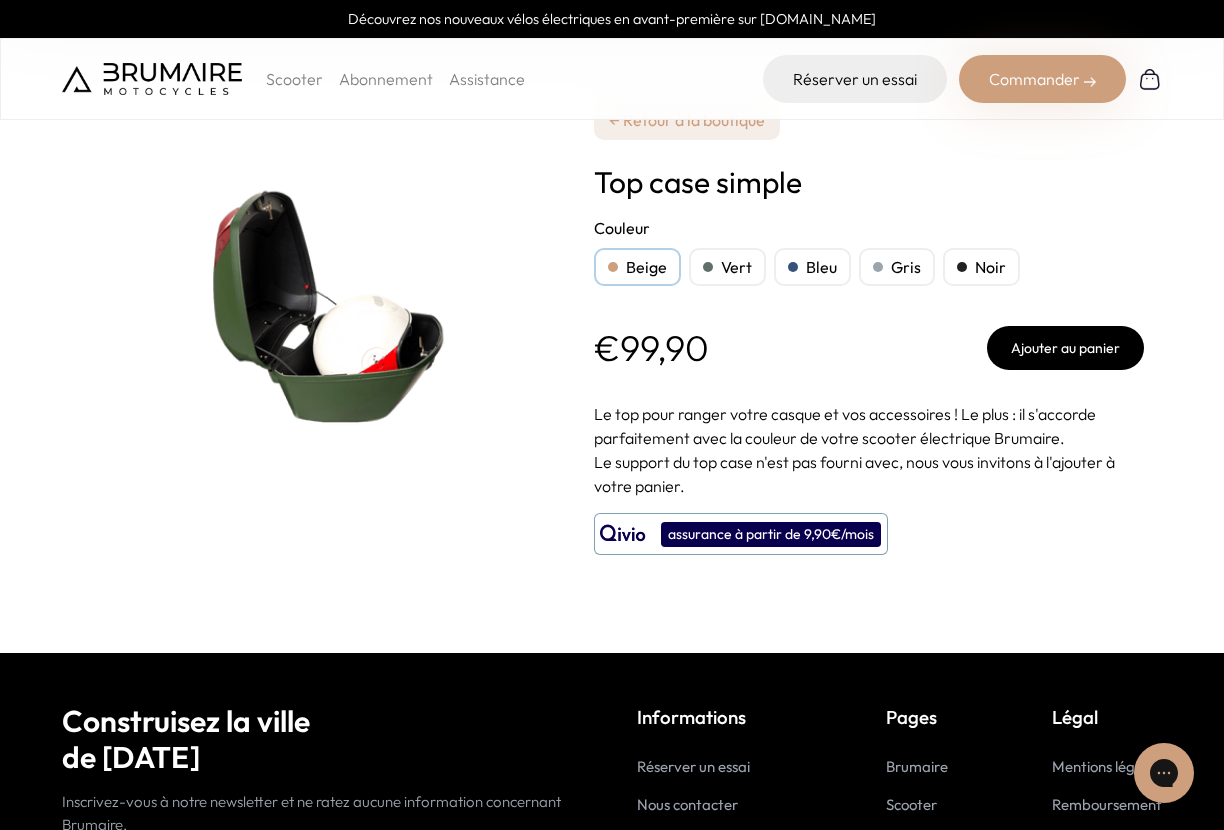 scroll, scrollTop: 0, scrollLeft: 0, axis: both 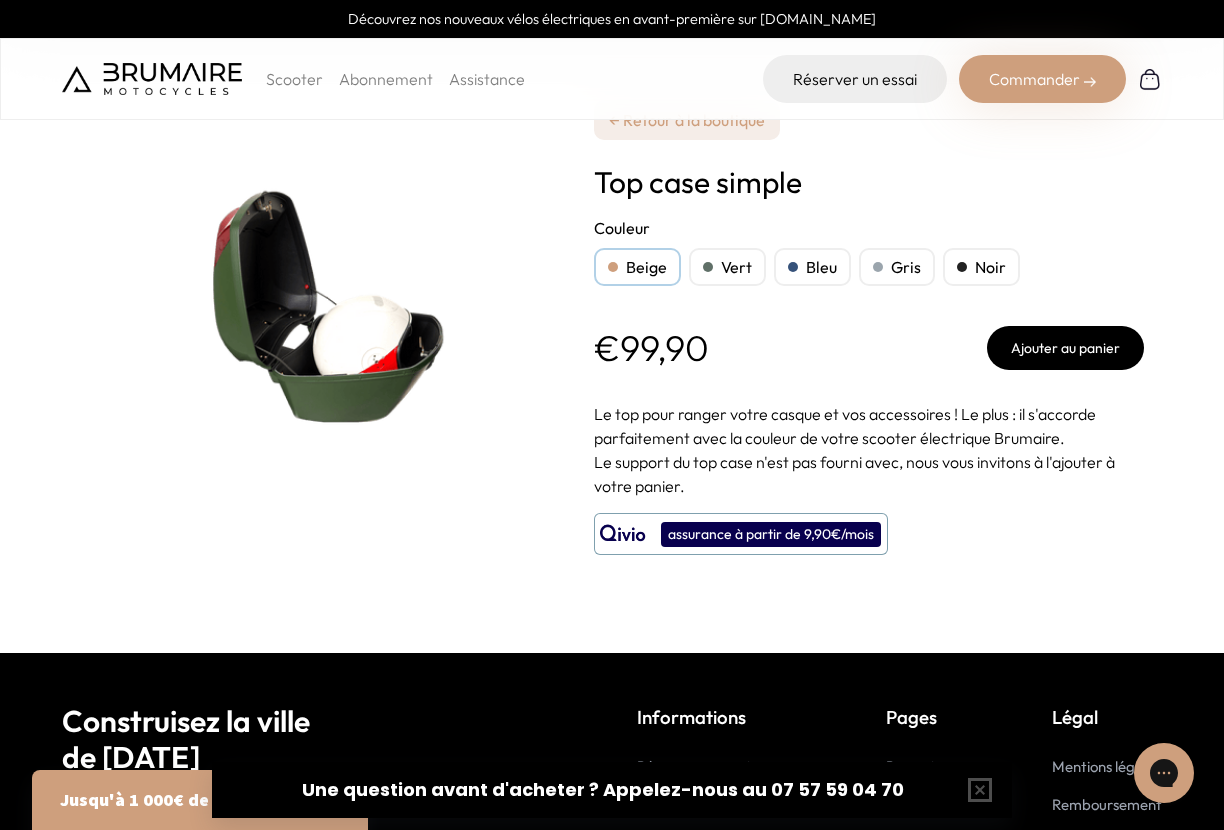 click on "Vert" at bounding box center [727, 267] 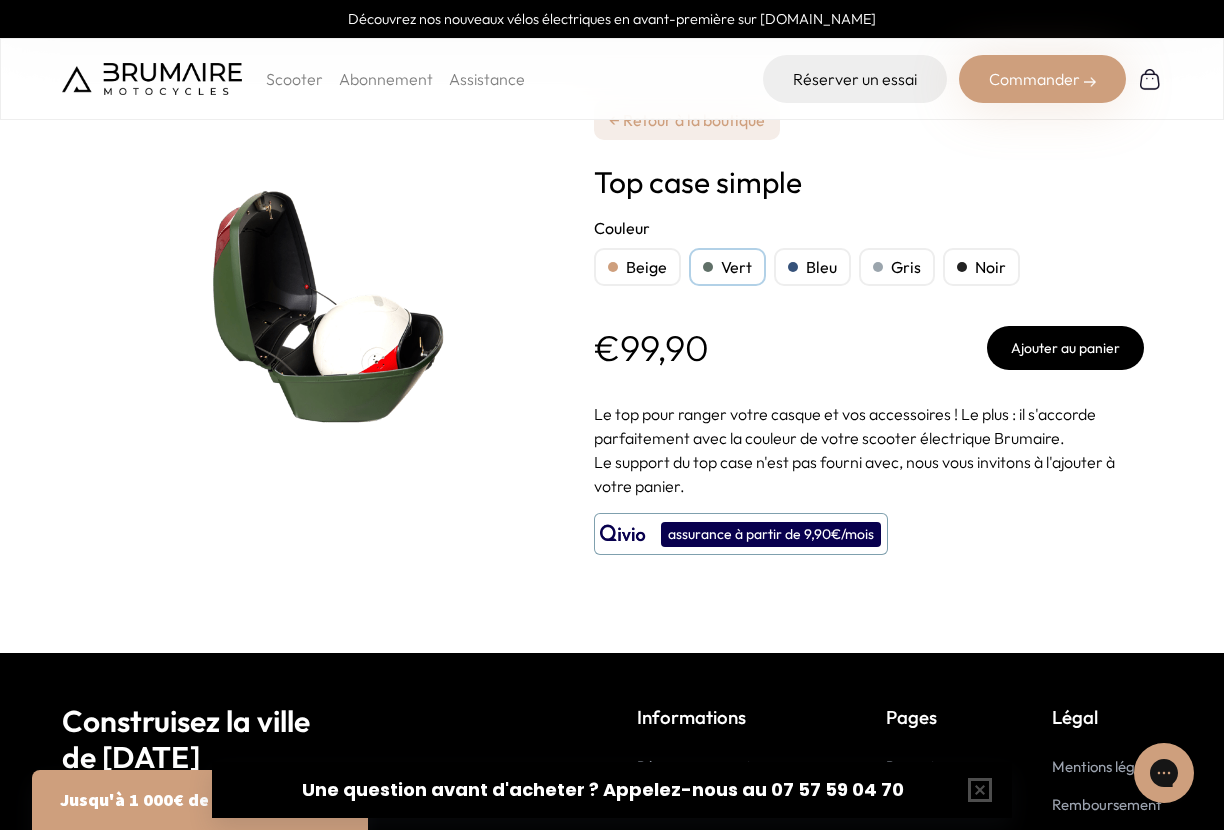 click on "Bleu" at bounding box center (812, 267) 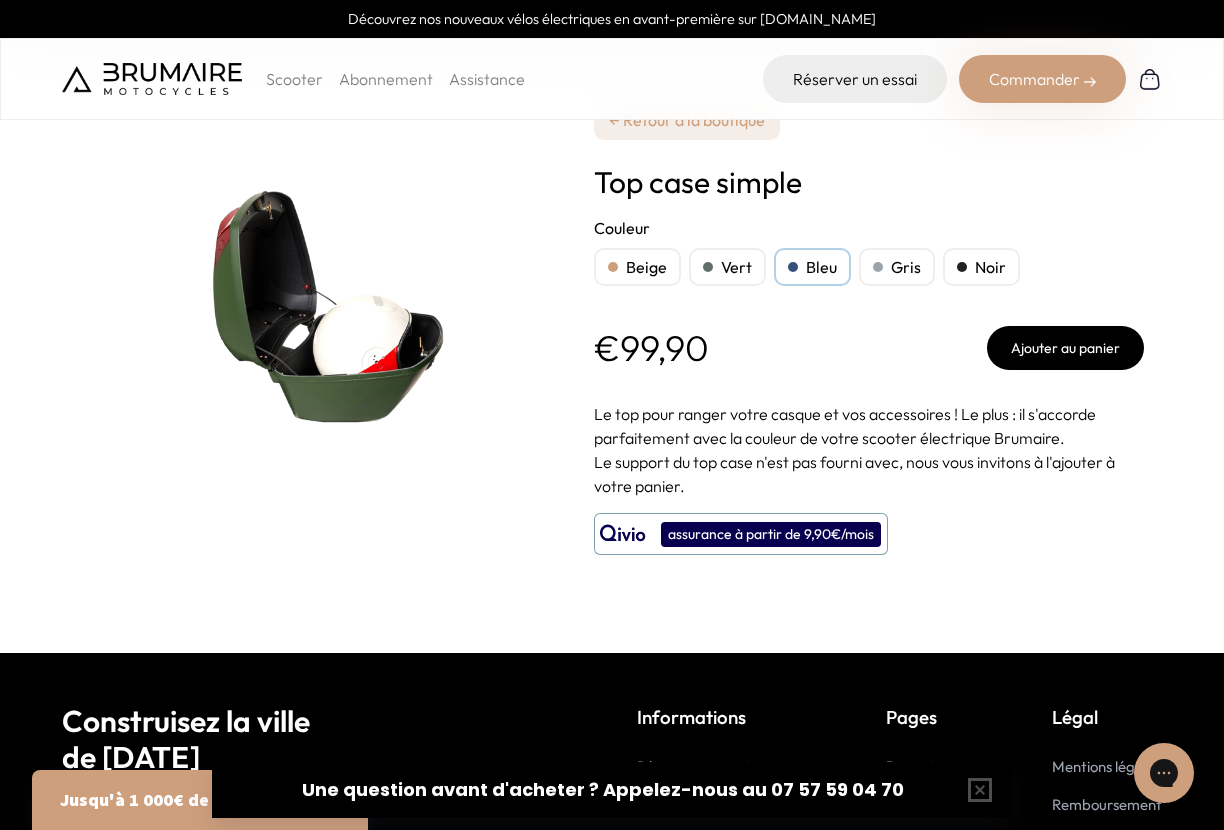 click on "Gris" at bounding box center (897, 267) 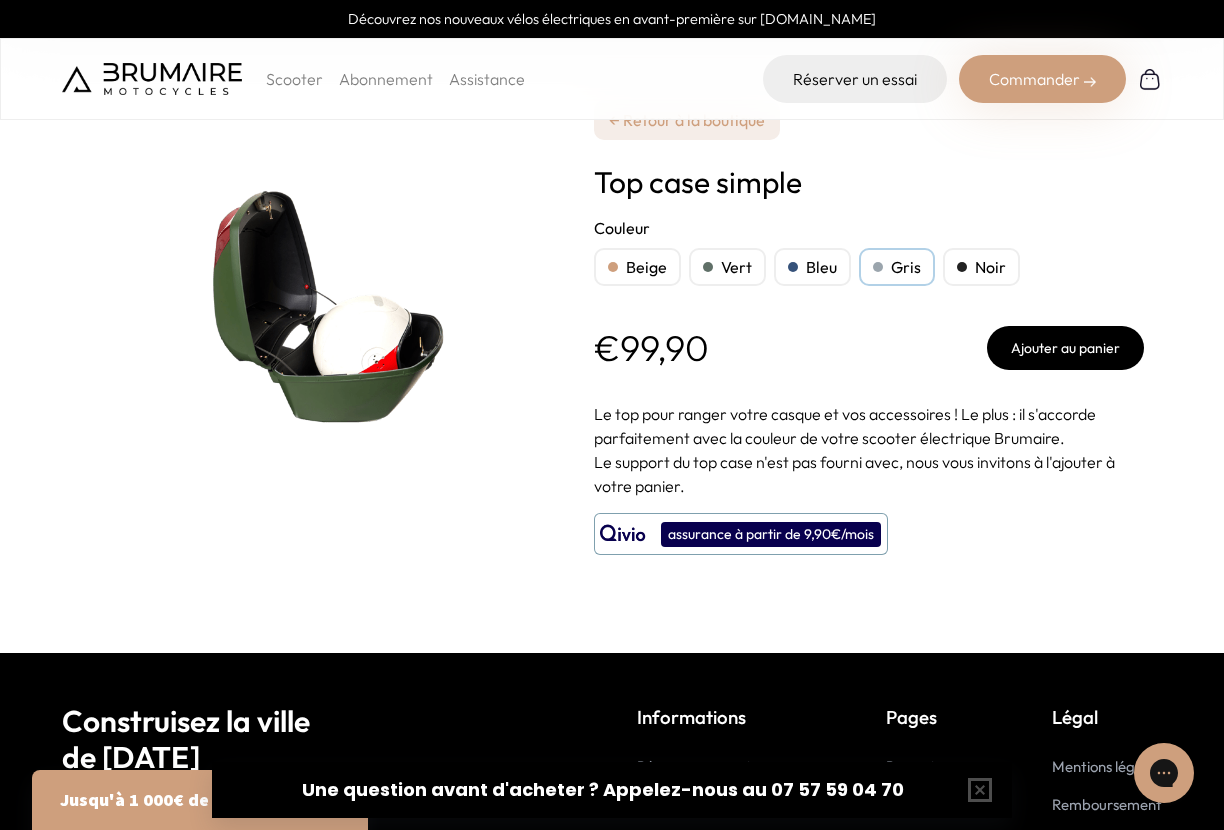 click on "Noir" at bounding box center (981, 267) 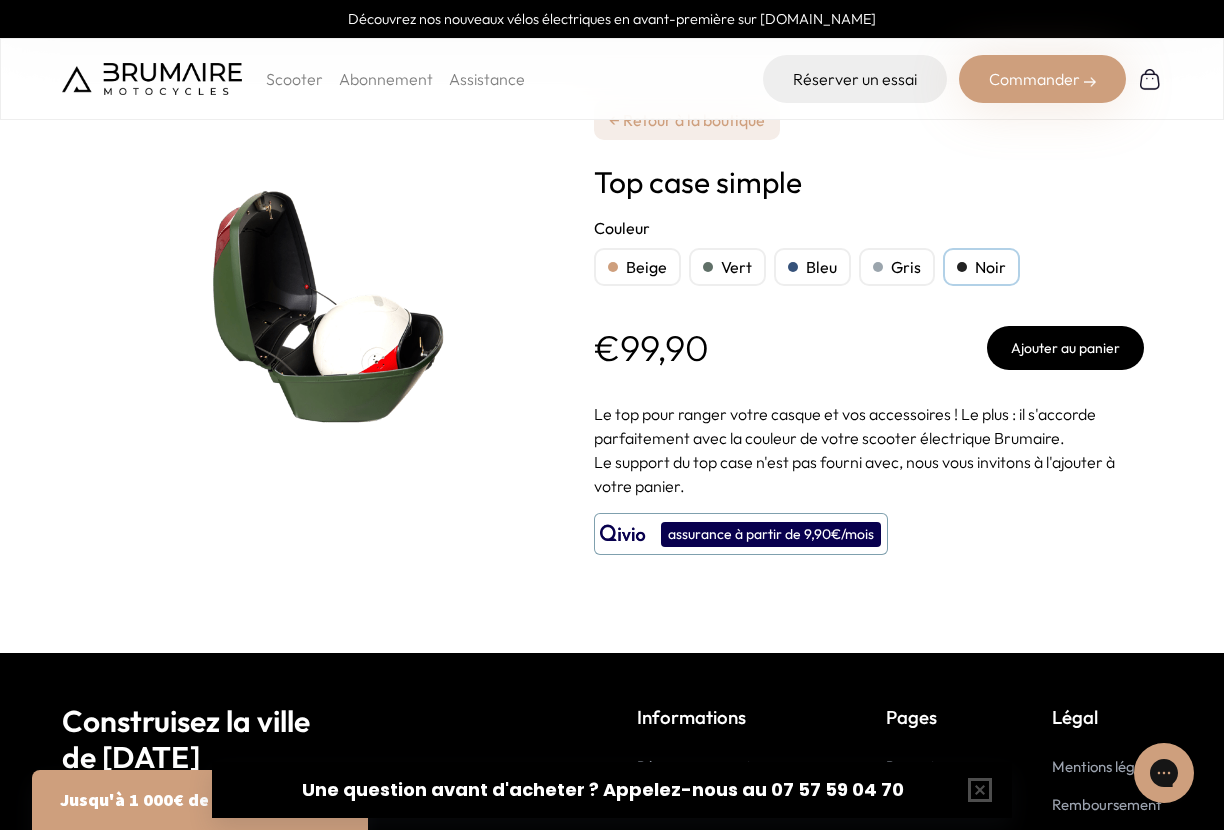 click on "Vert" at bounding box center [727, 267] 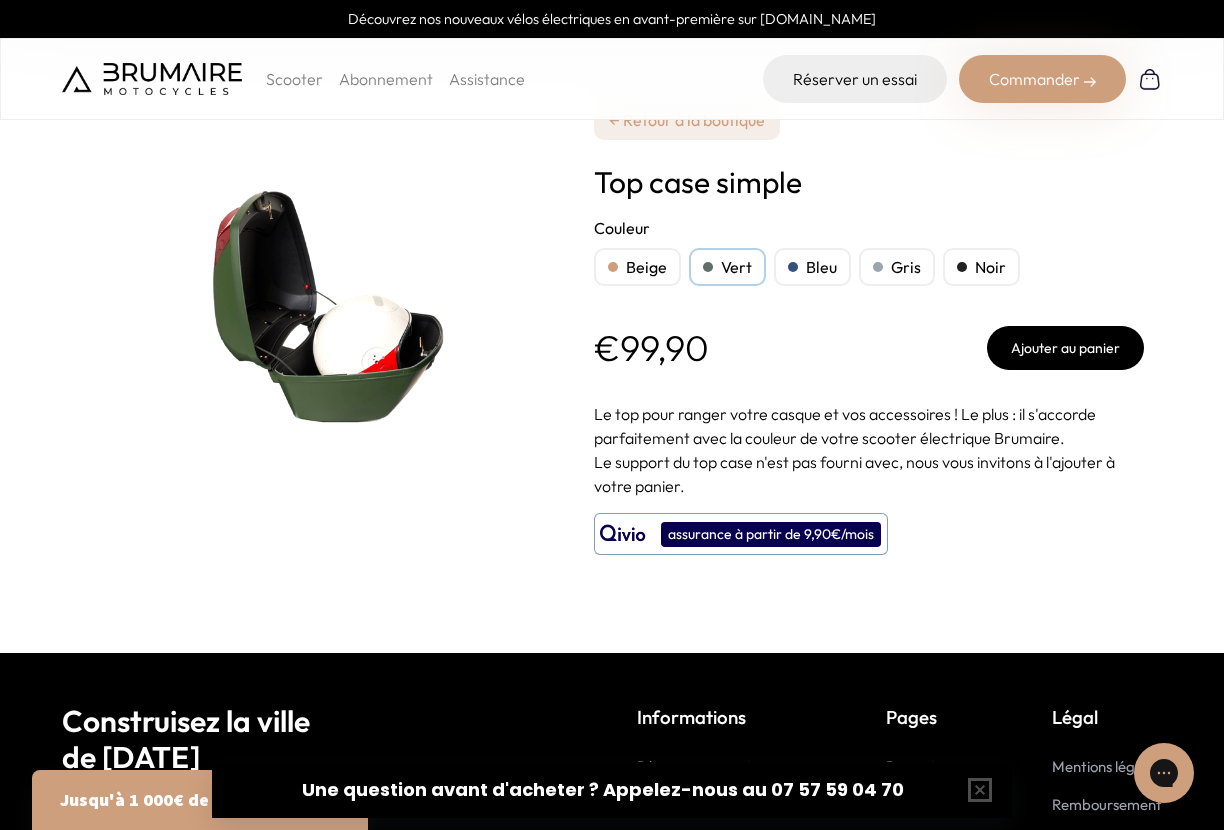 click on "Bleu" at bounding box center [812, 267] 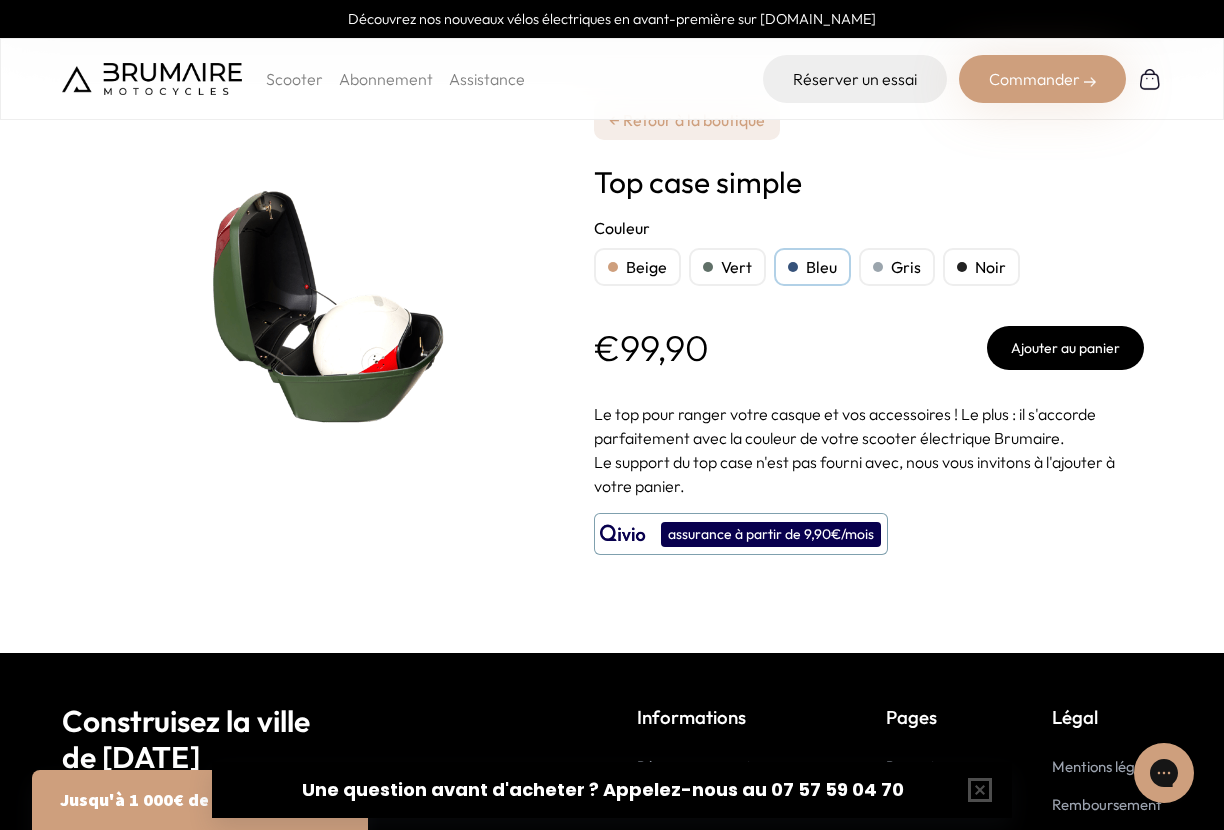 click on "Gris" at bounding box center [897, 267] 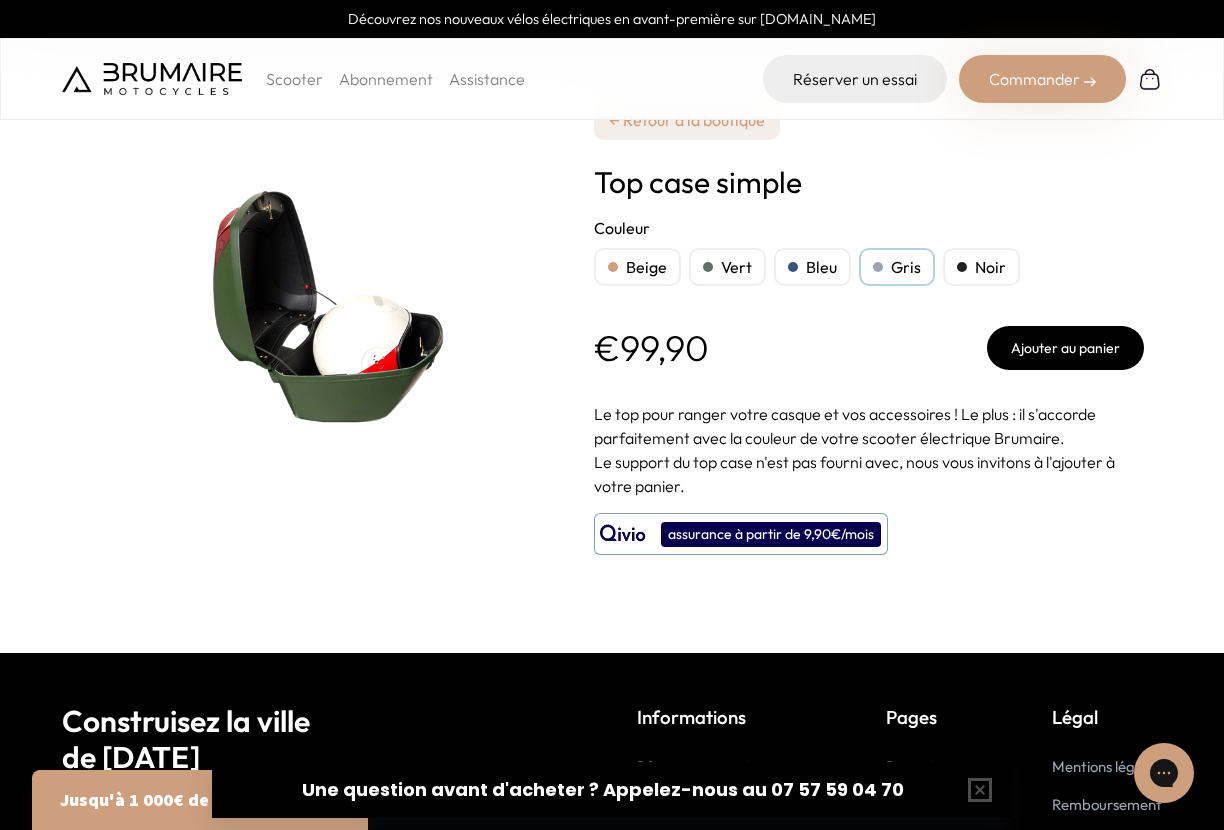 scroll, scrollTop: 0, scrollLeft: 0, axis: both 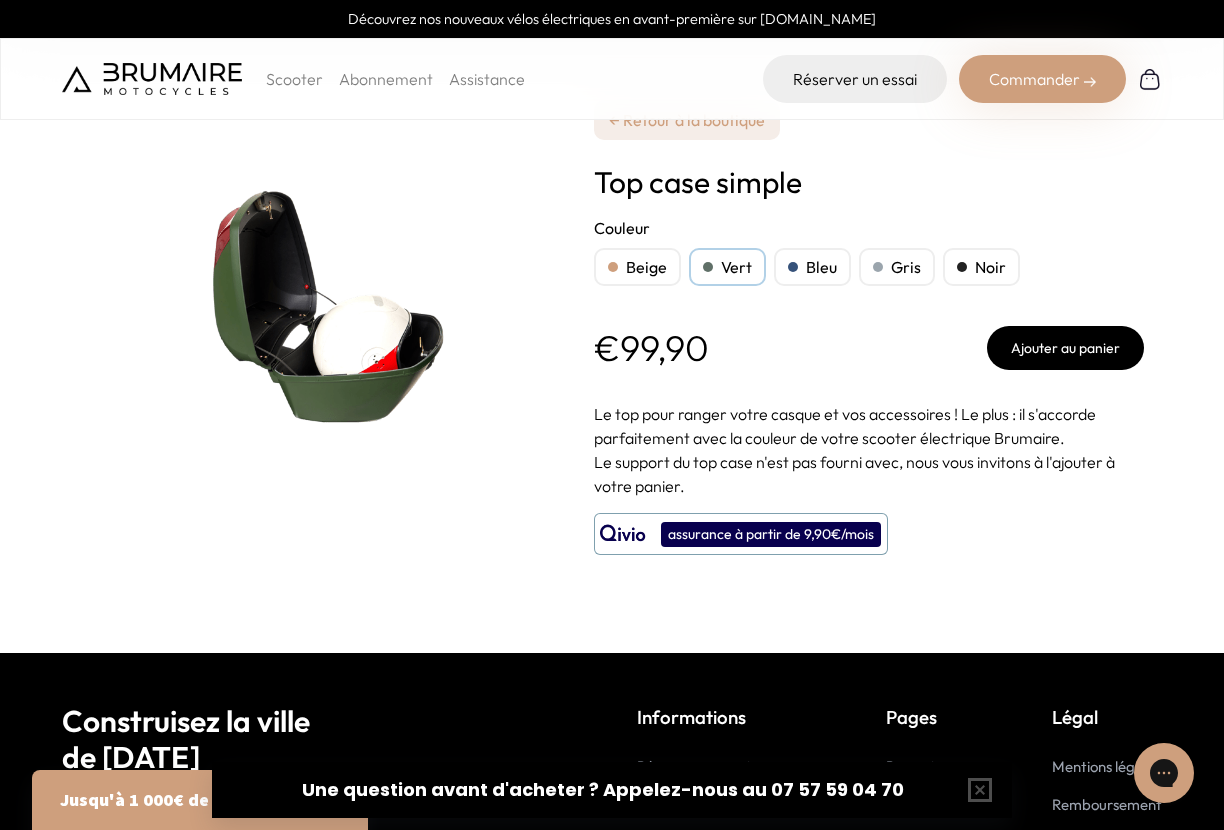 click on "Bleu" at bounding box center (812, 267) 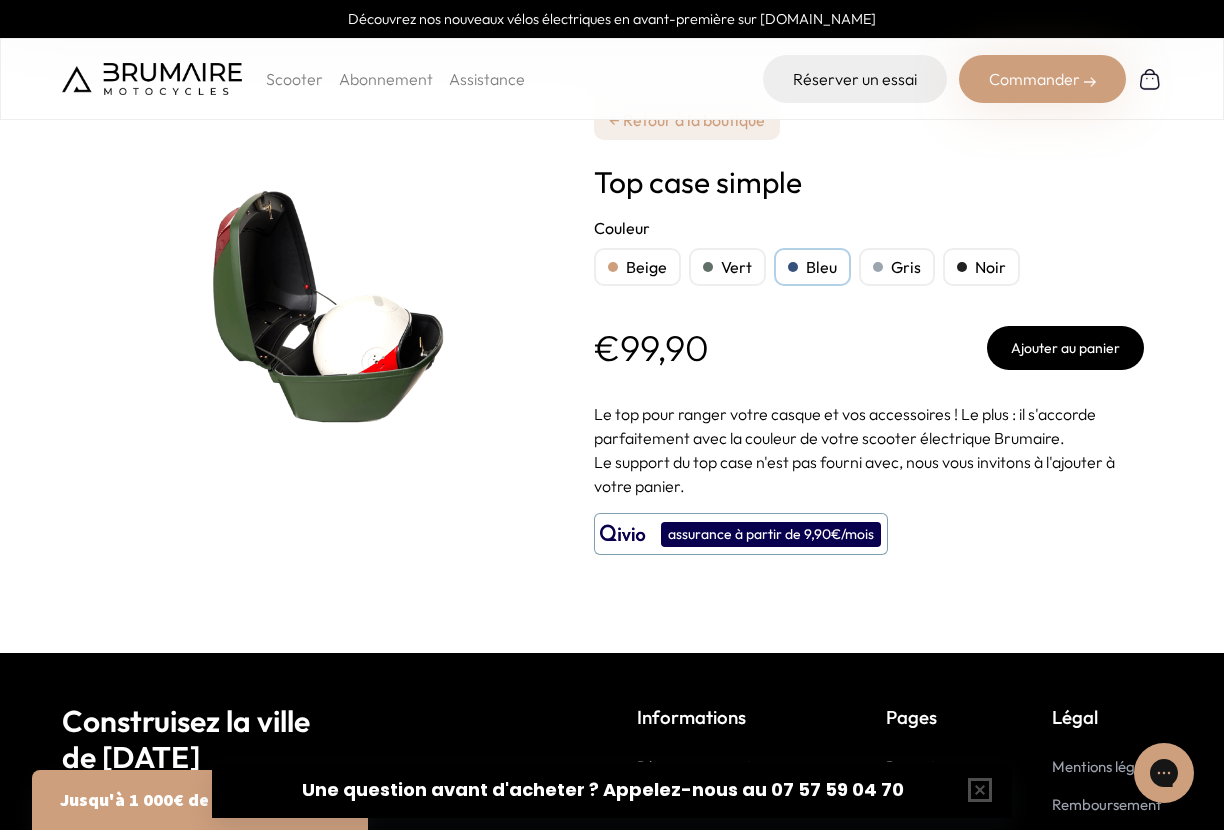click on "Beige
Vert
Bleu
Gris
Noir" at bounding box center (869, 267) 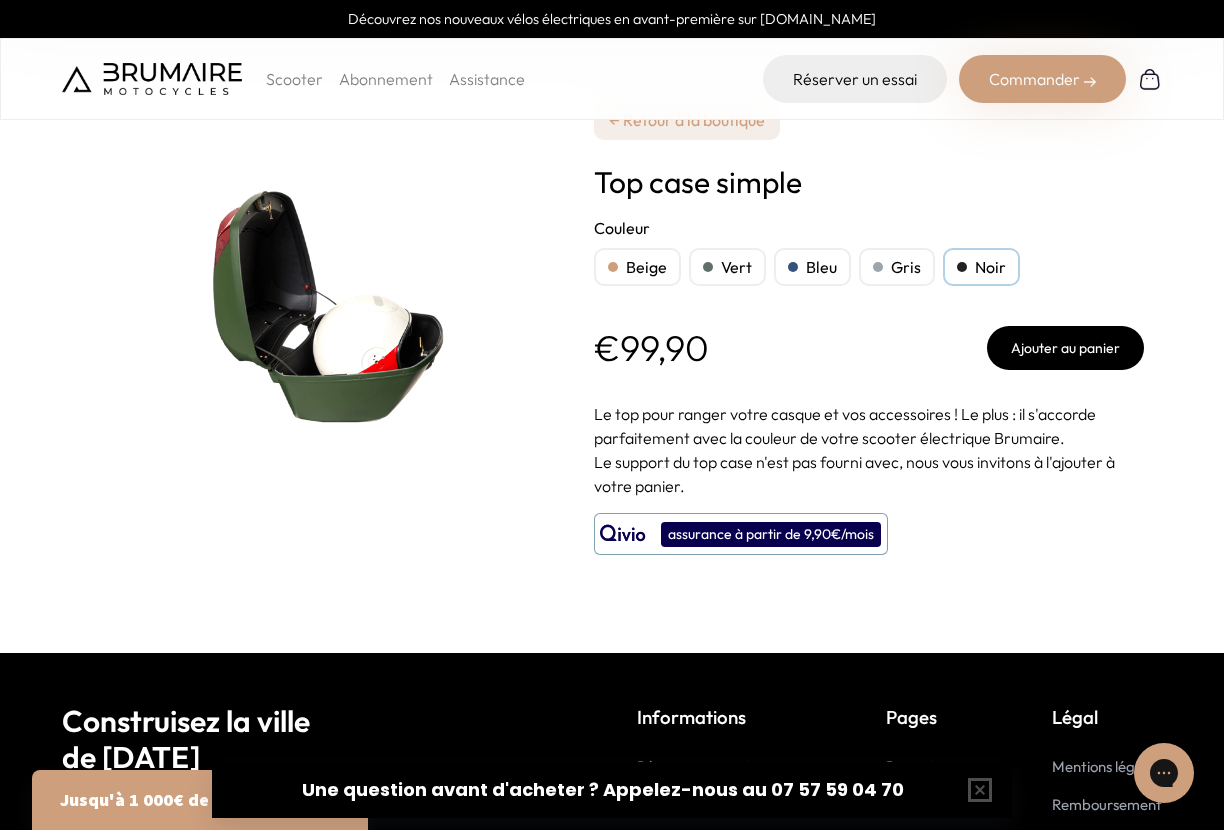 click on "Beige" at bounding box center (637, 267) 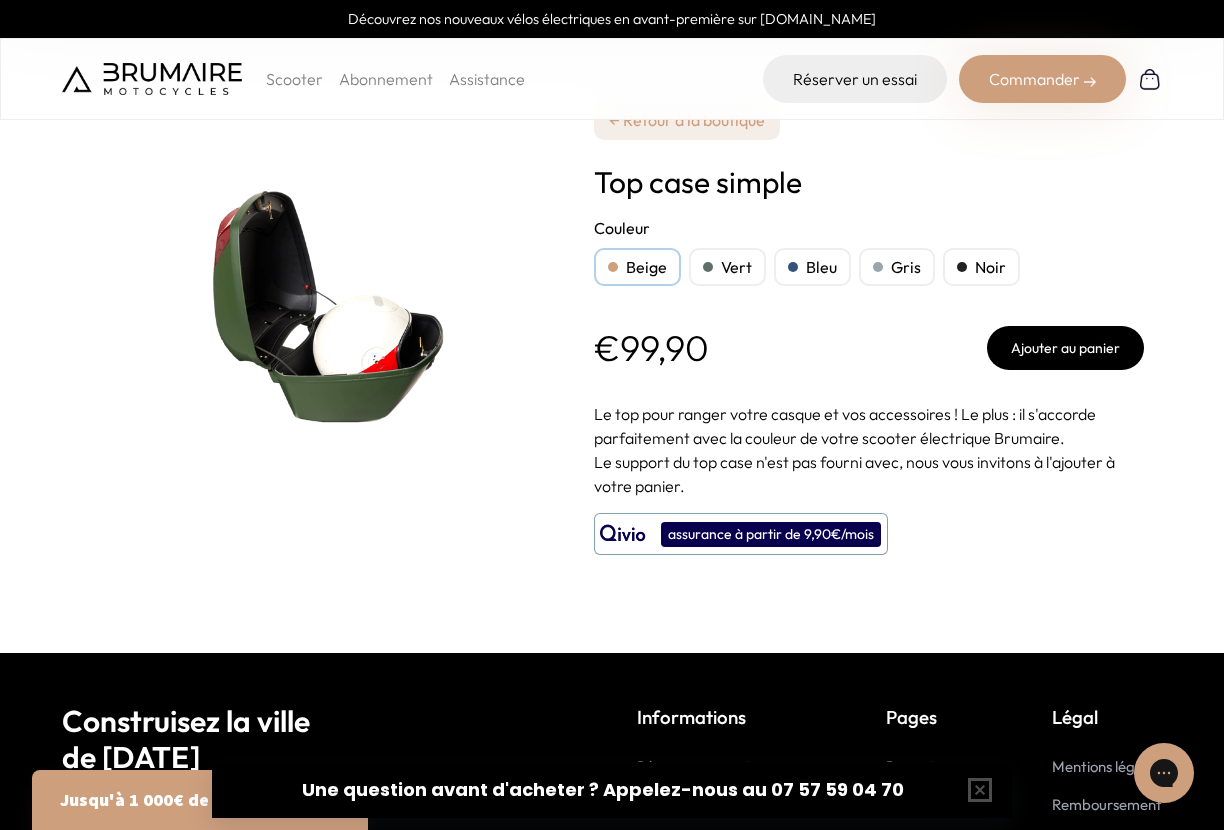 click on "Bleu" at bounding box center (812, 267) 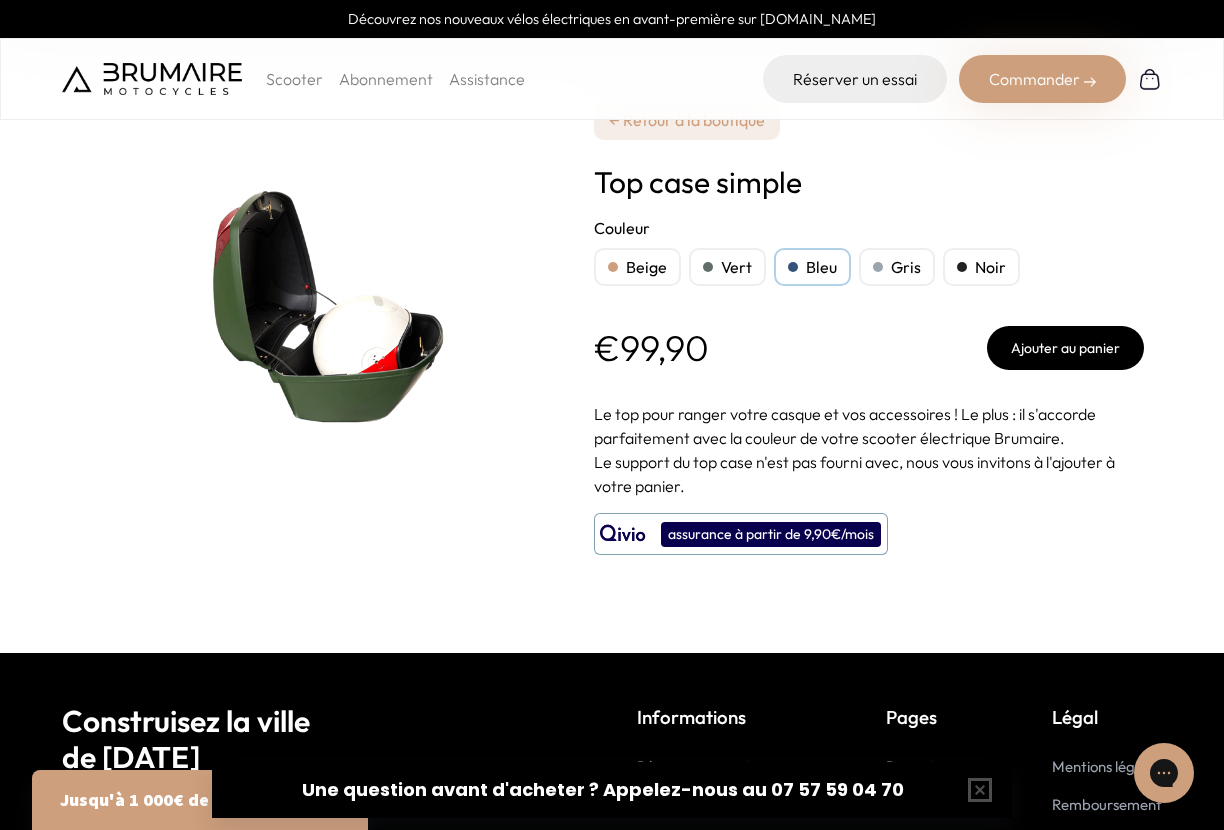 click on "Noir" at bounding box center [981, 267] 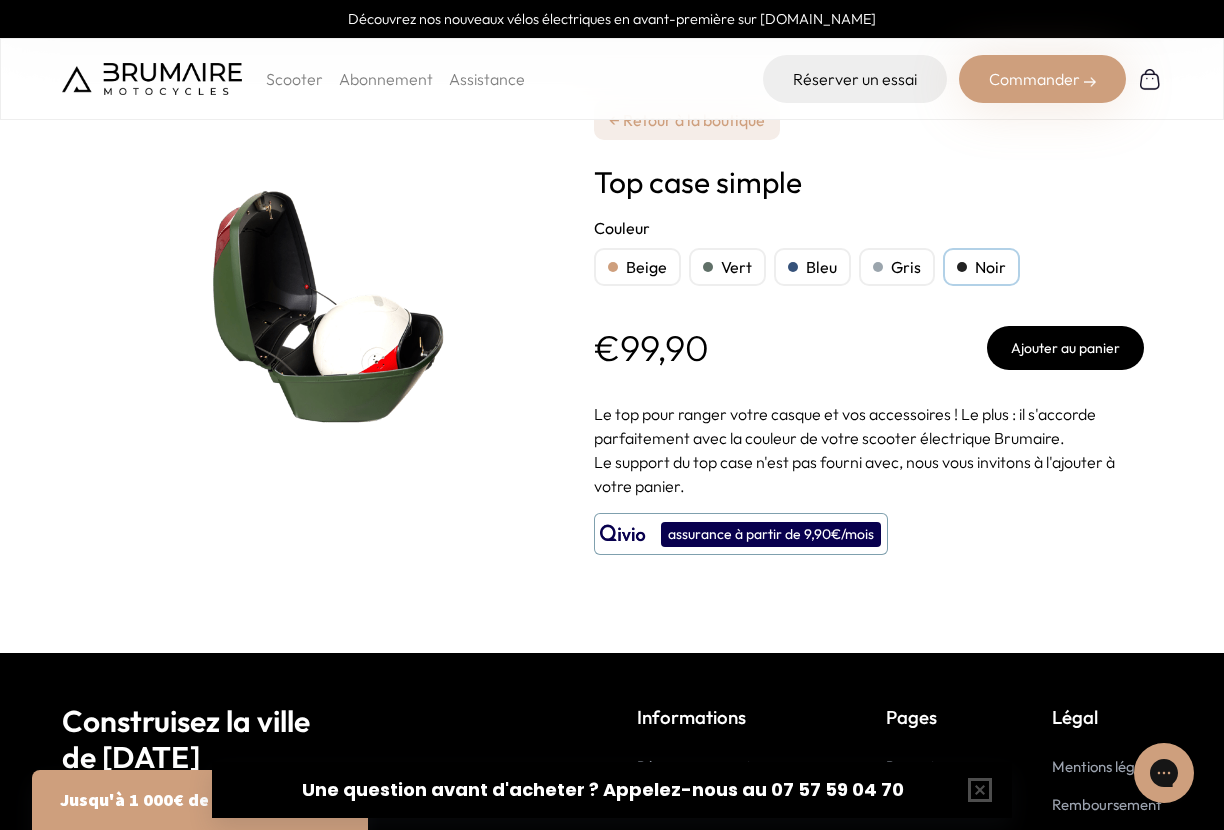 click on "Noir" at bounding box center (981, 267) 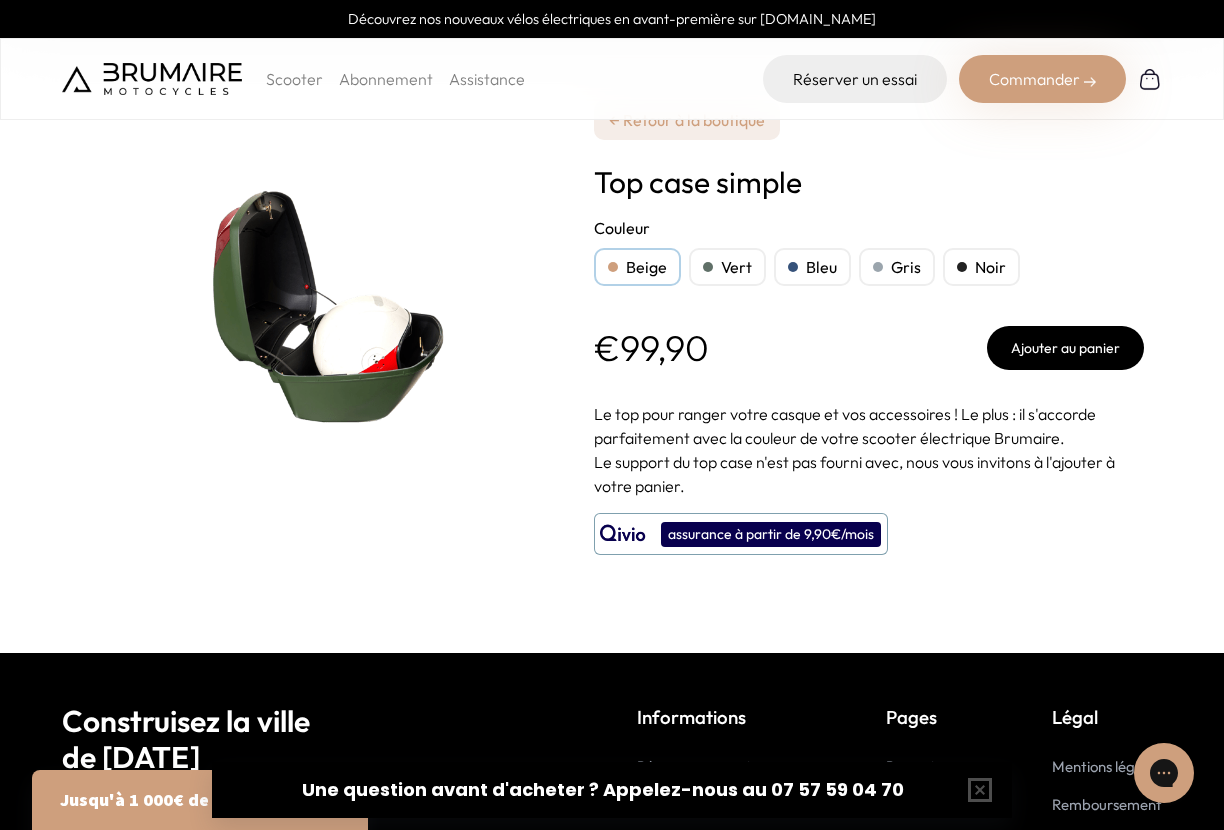 click on "Beige" at bounding box center [637, 267] 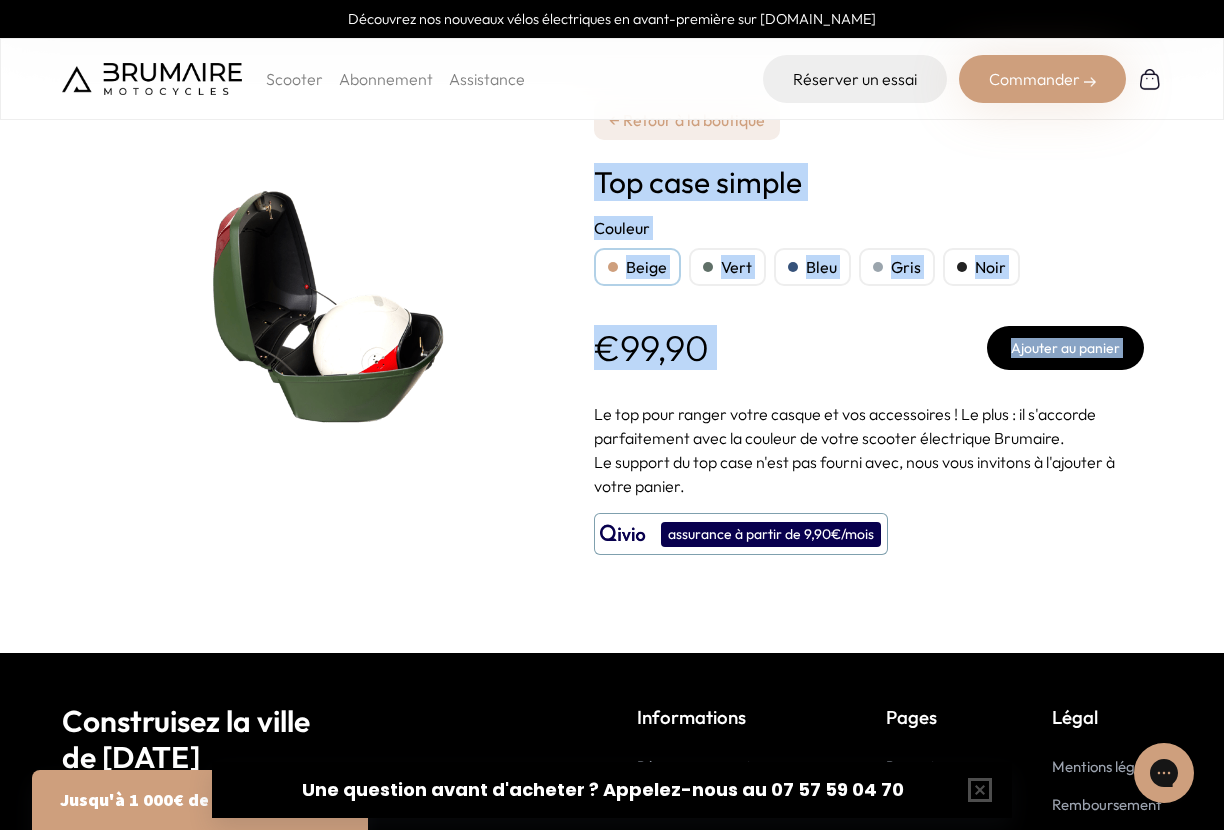drag, startPoint x: 596, startPoint y: 188, endPoint x: 900, endPoint y: 381, distance: 360.09027 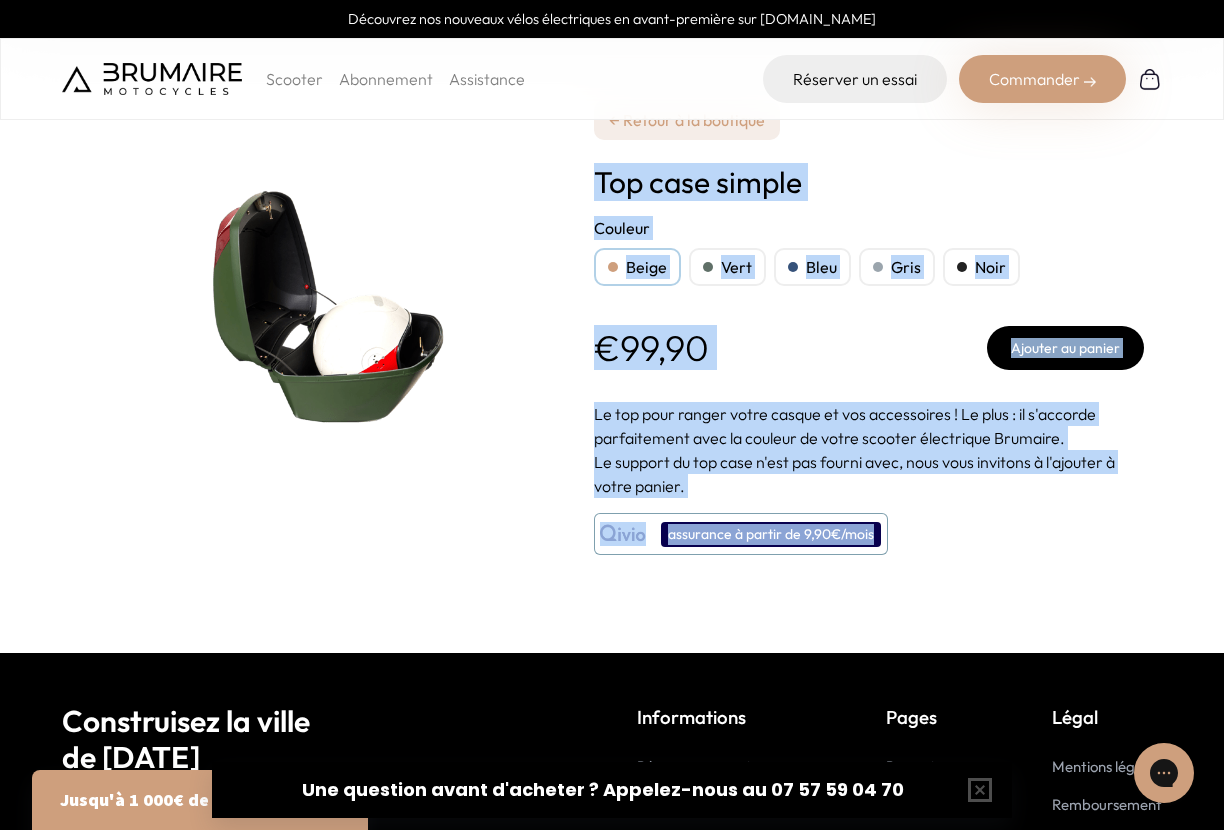 drag, startPoint x: 592, startPoint y: 171, endPoint x: 934, endPoint y: 555, distance: 514.21783 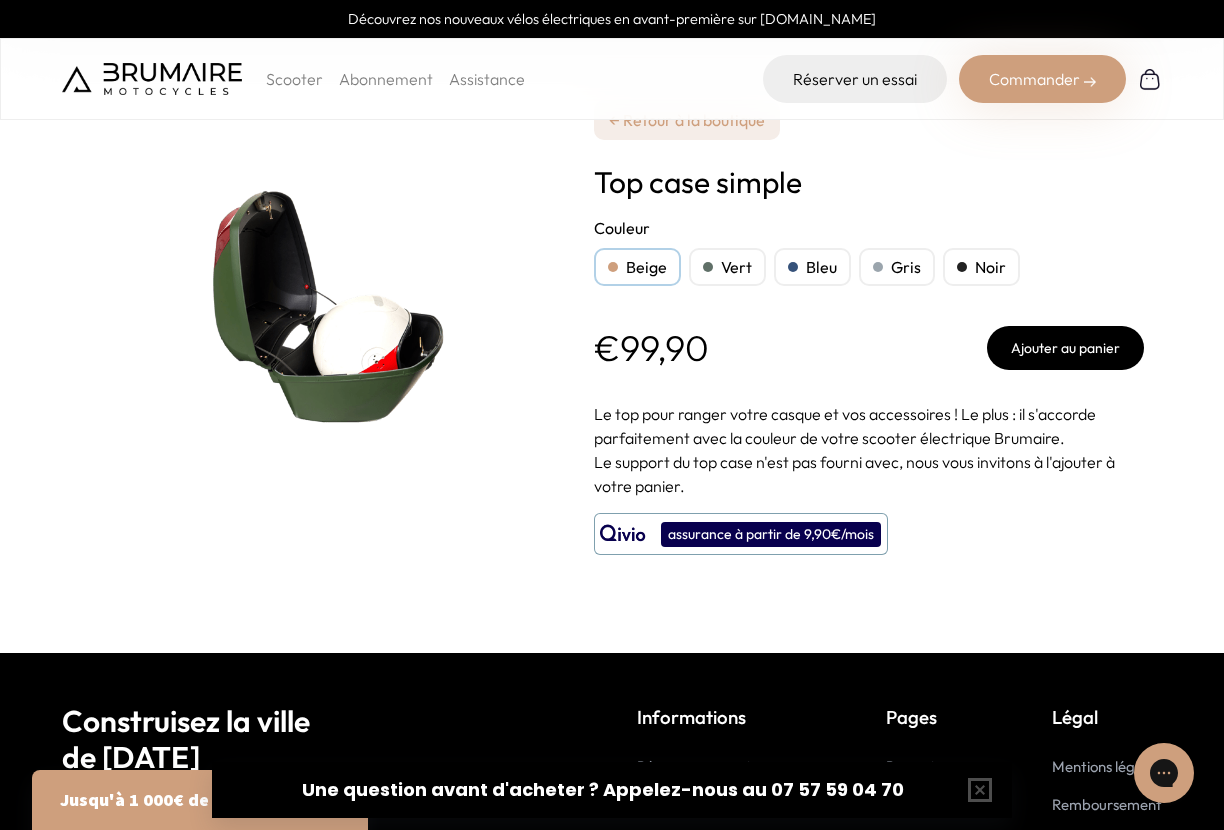 click on "← Retour à la boutique
Top case simple
*****
****
****
****
****
Couleur
Beige
Vert
Bleu
Gris
*" at bounding box center [869, 326] 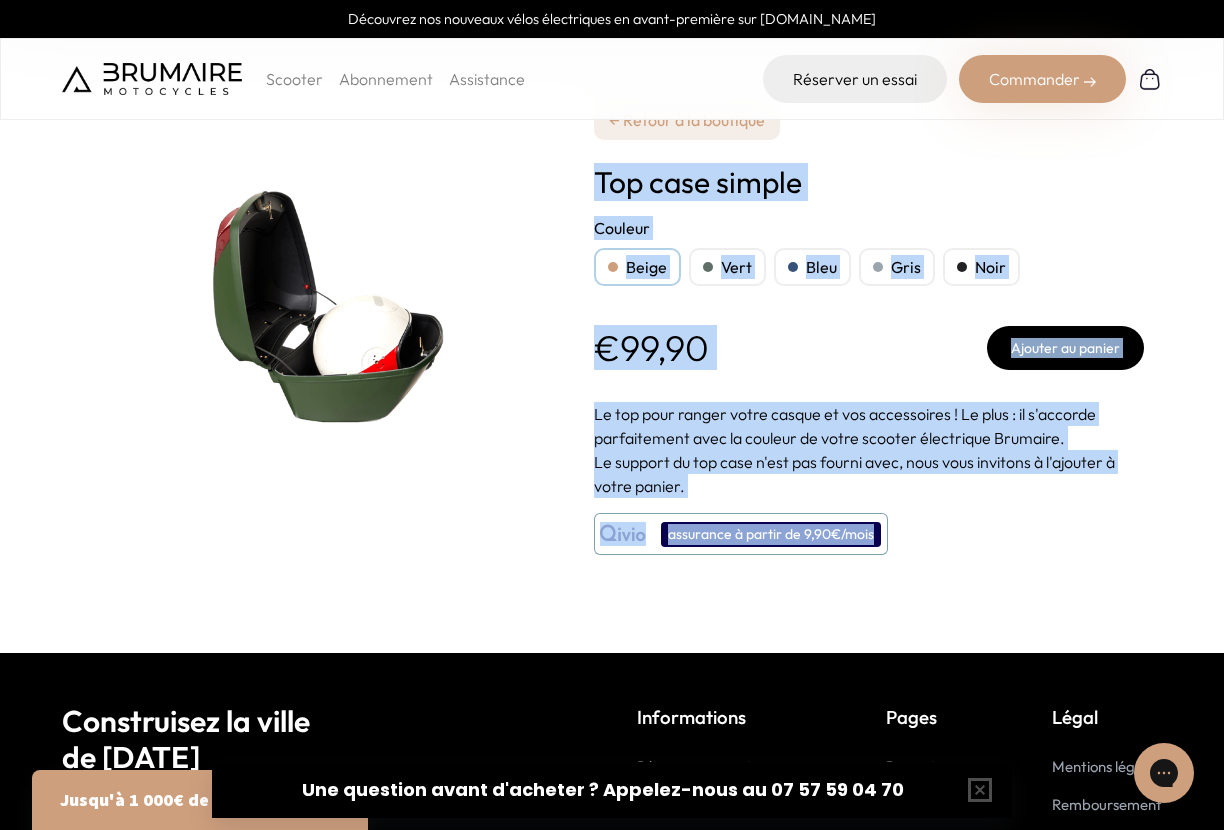 drag, startPoint x: 596, startPoint y: 162, endPoint x: 941, endPoint y: 539, distance: 511.0323 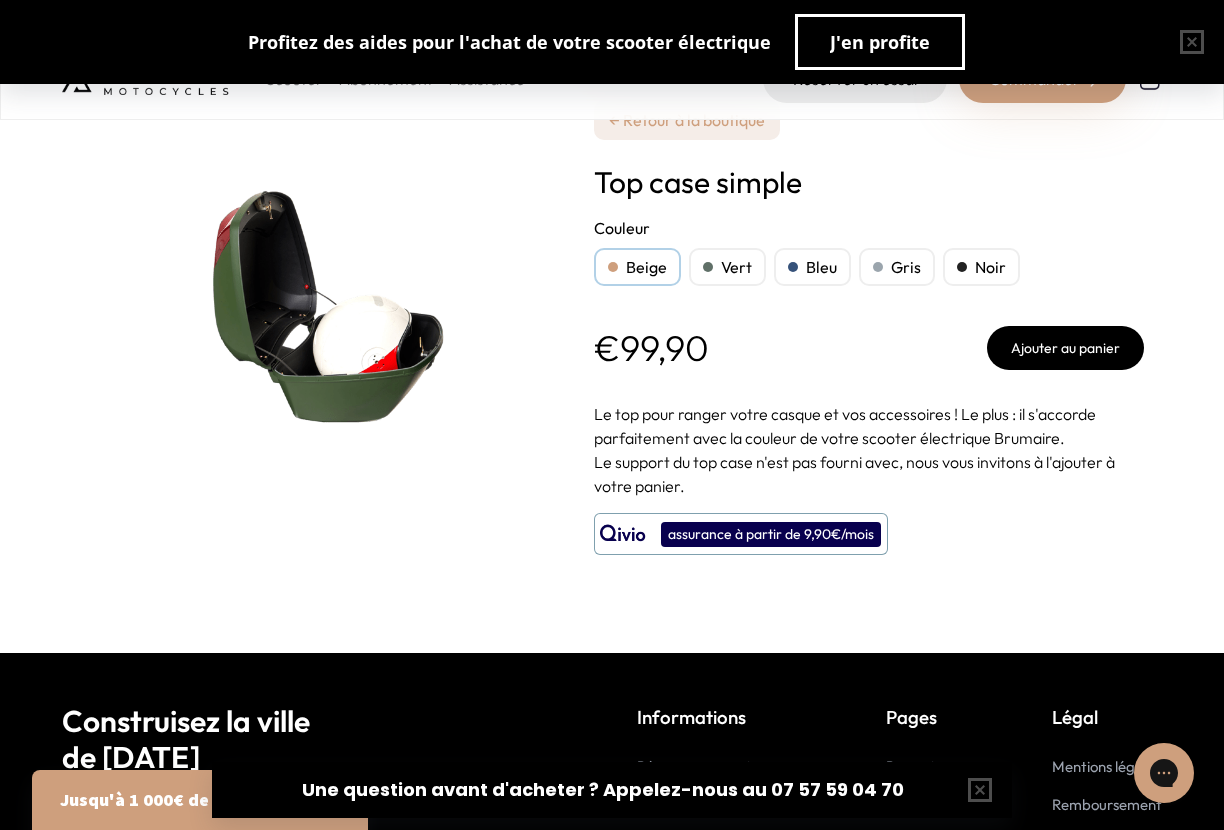click on "← Retour à la boutique
Top case simple
*****
****
****
****
****
Couleur
Beige
Vert
Bleu
Gris
*" at bounding box center (869, 326) 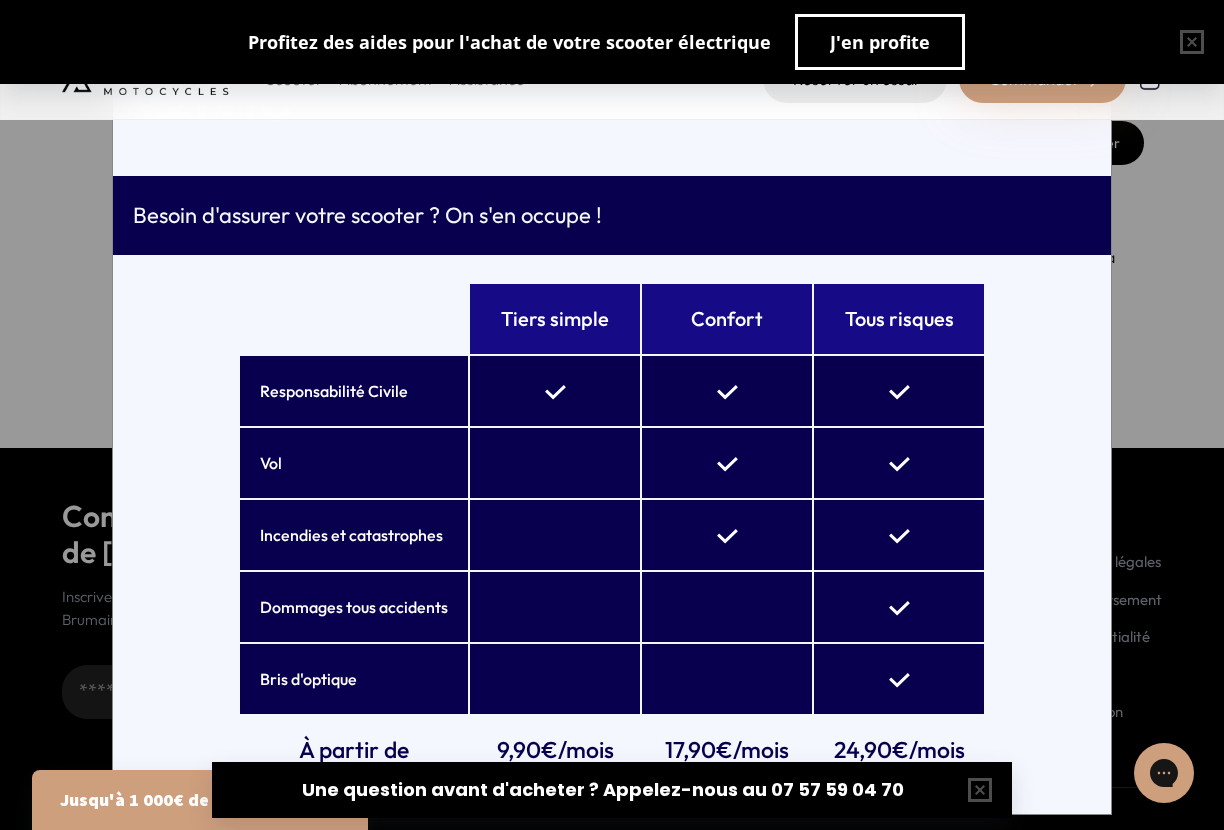scroll, scrollTop: 204, scrollLeft: 0, axis: vertical 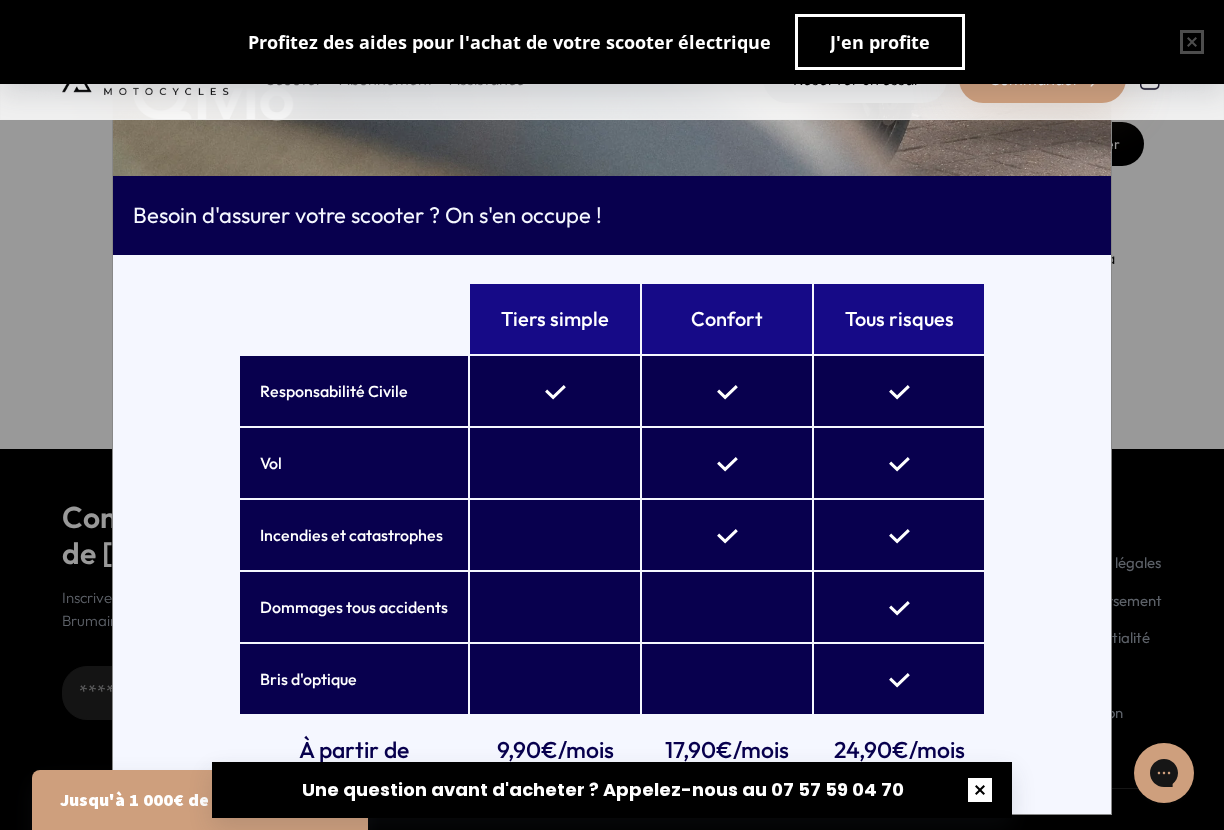 click at bounding box center (980, 790) 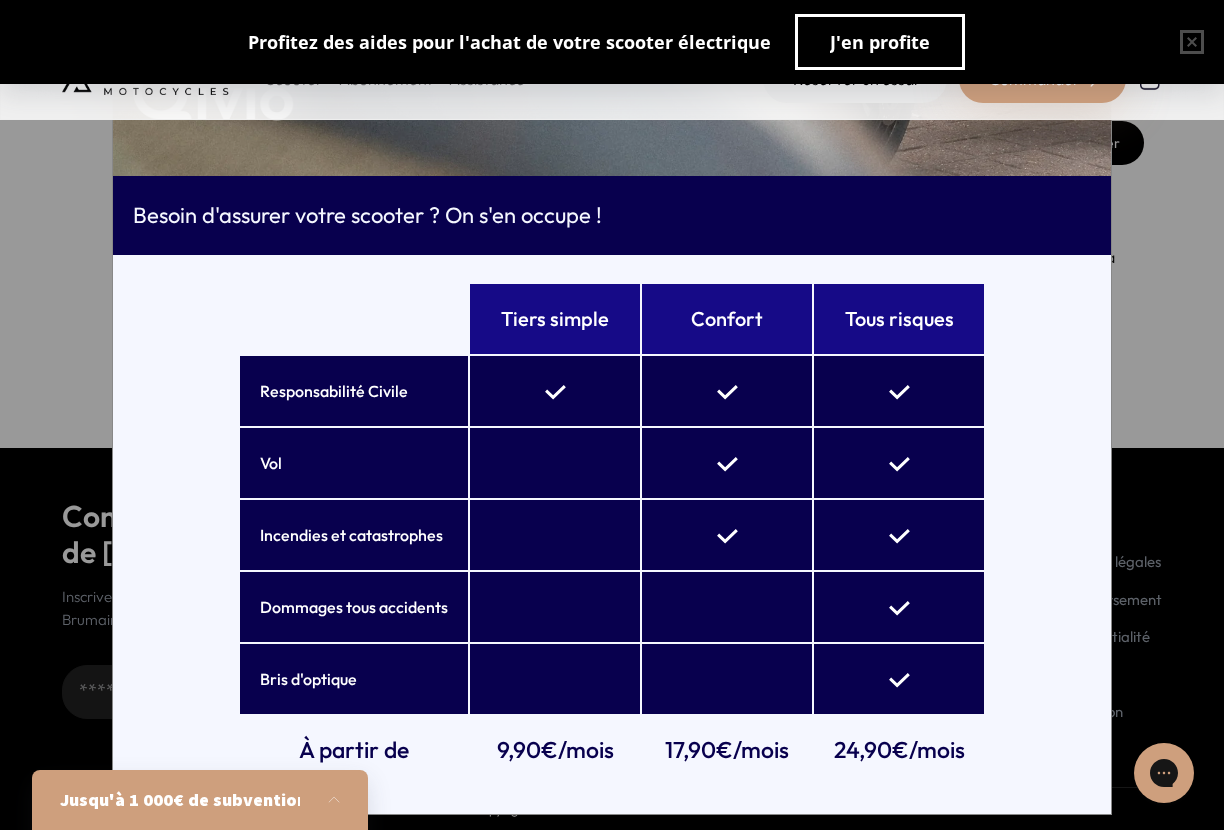 scroll, scrollTop: 204, scrollLeft: 0, axis: vertical 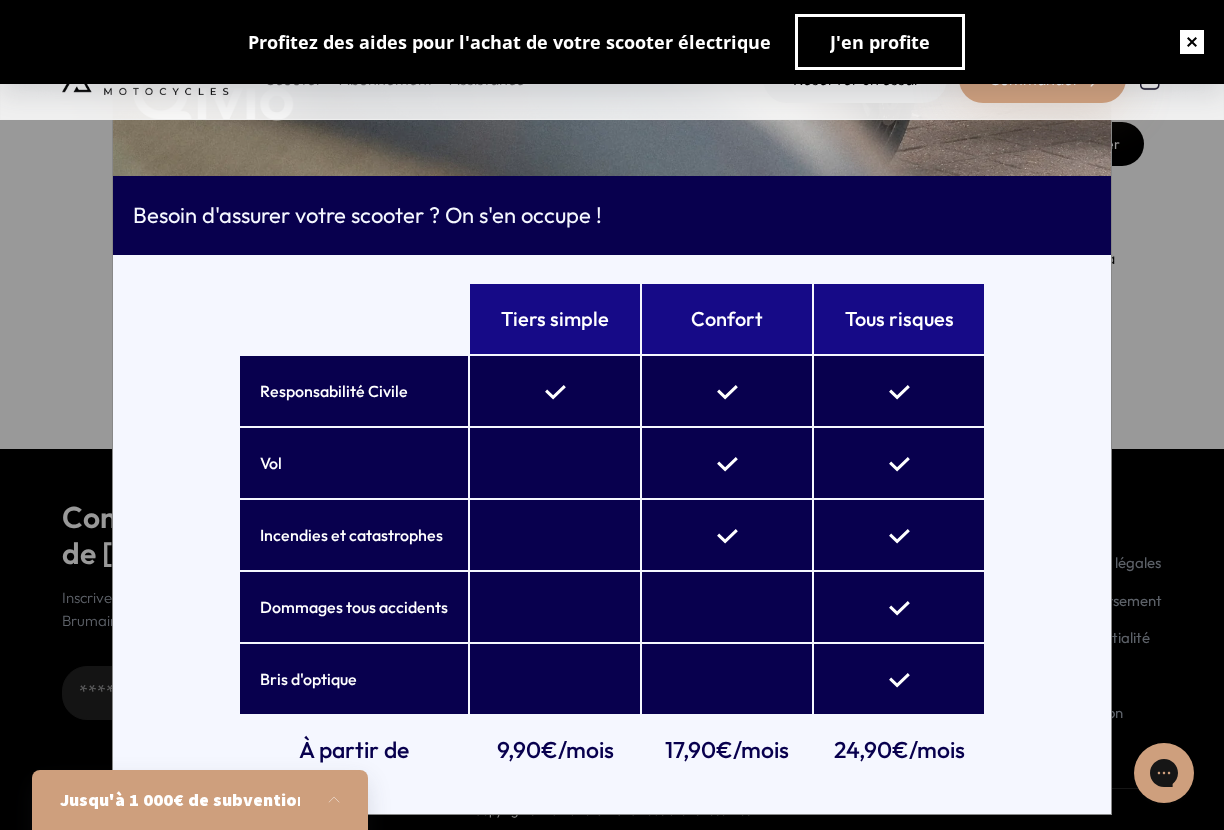 click at bounding box center (1192, 42) 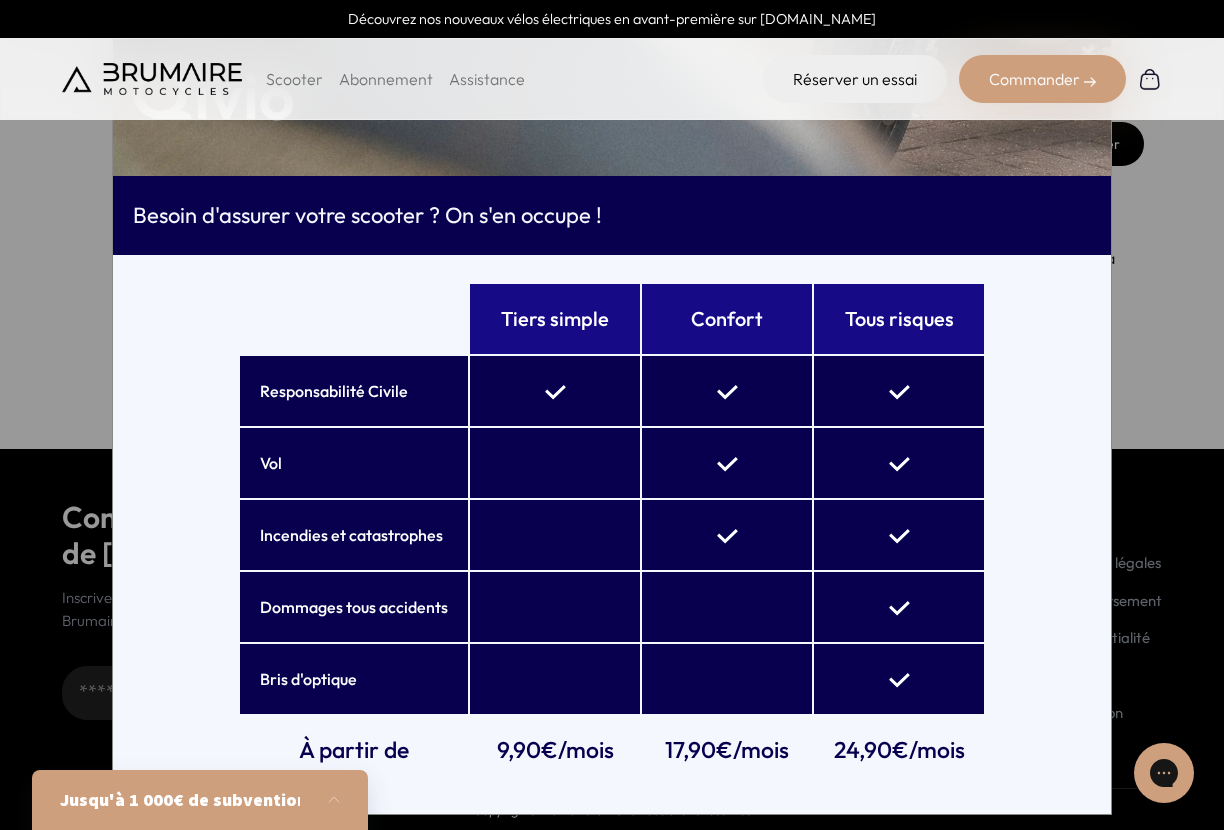 click on "×
Besoin d'assurer votre scooter ? On s'en occupe !
Tiers simple
Confort
Tous risques
Responsabilité Civile
Vol
Incendies et catastrophes
Dommages tous accidents" at bounding box center (612, 415) 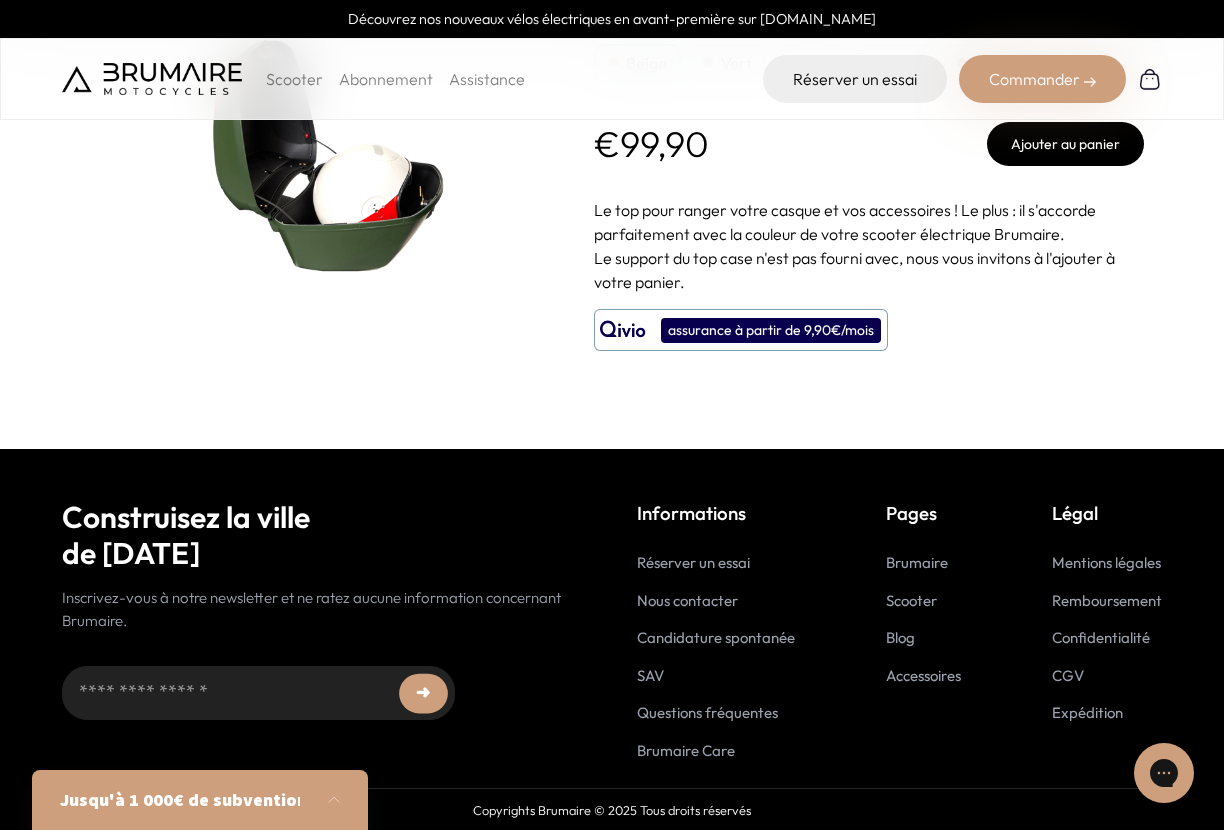 click on "assurance à partir de 9,90€/mois" at bounding box center [771, 330] 